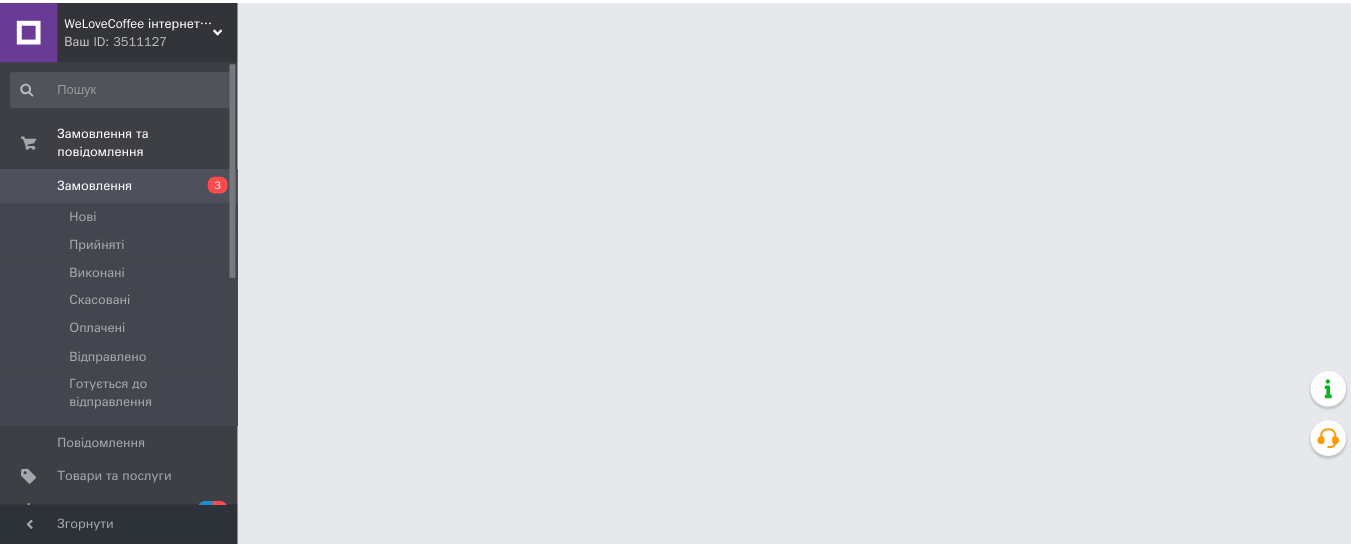 scroll, scrollTop: 0, scrollLeft: 0, axis: both 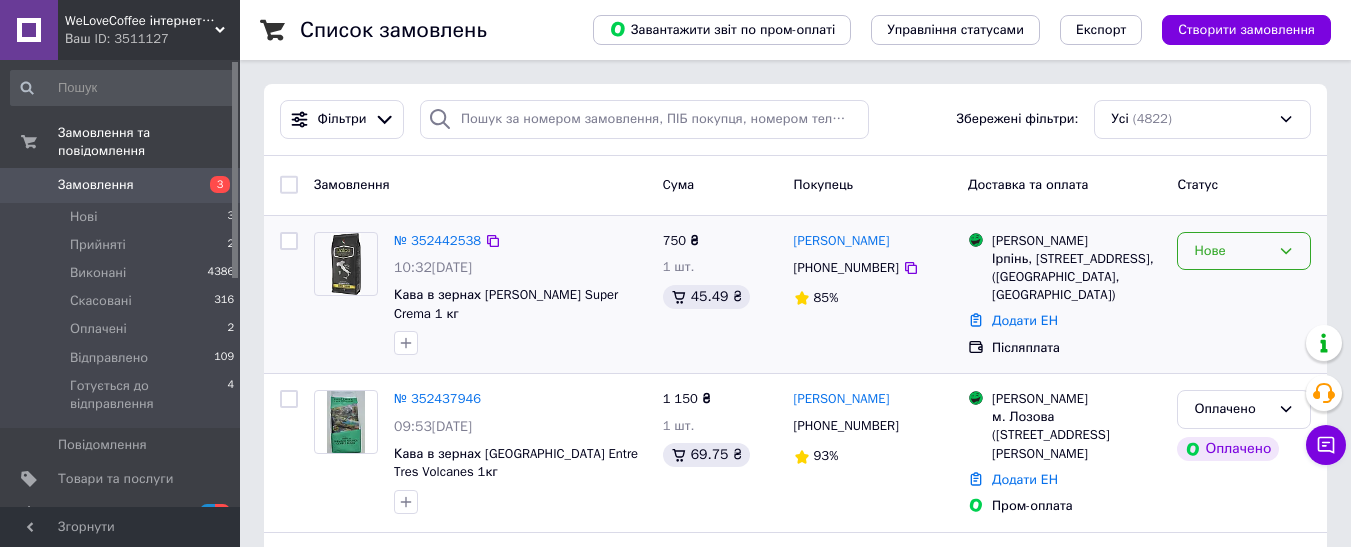 click on "Нове" at bounding box center (1232, 251) 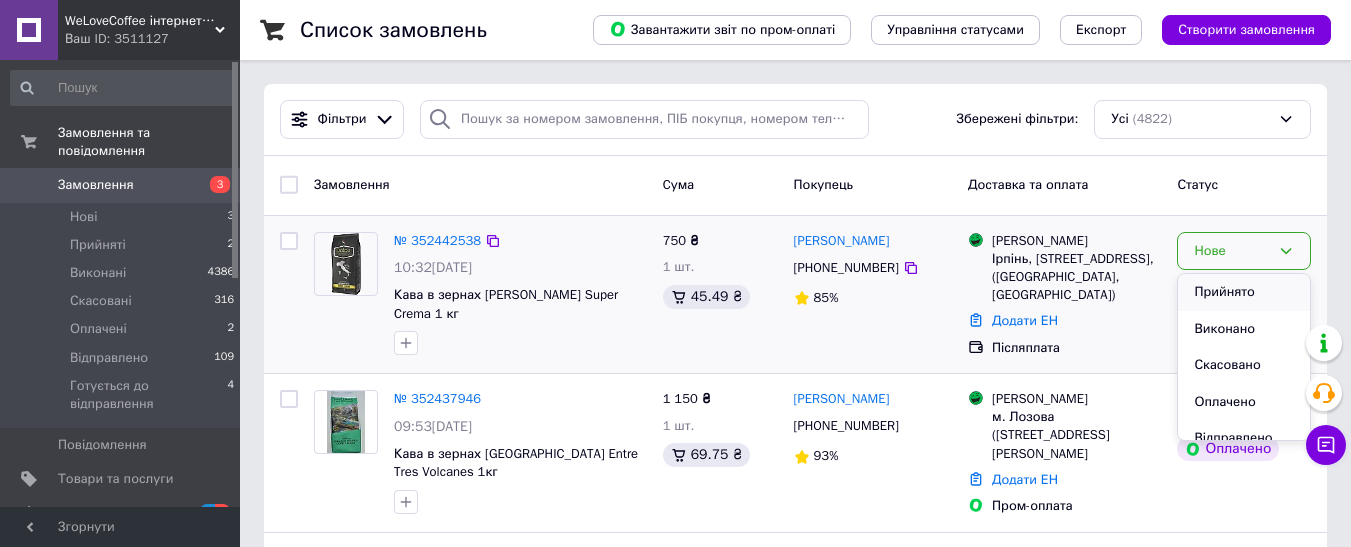 click on "Прийнято" at bounding box center [1244, 292] 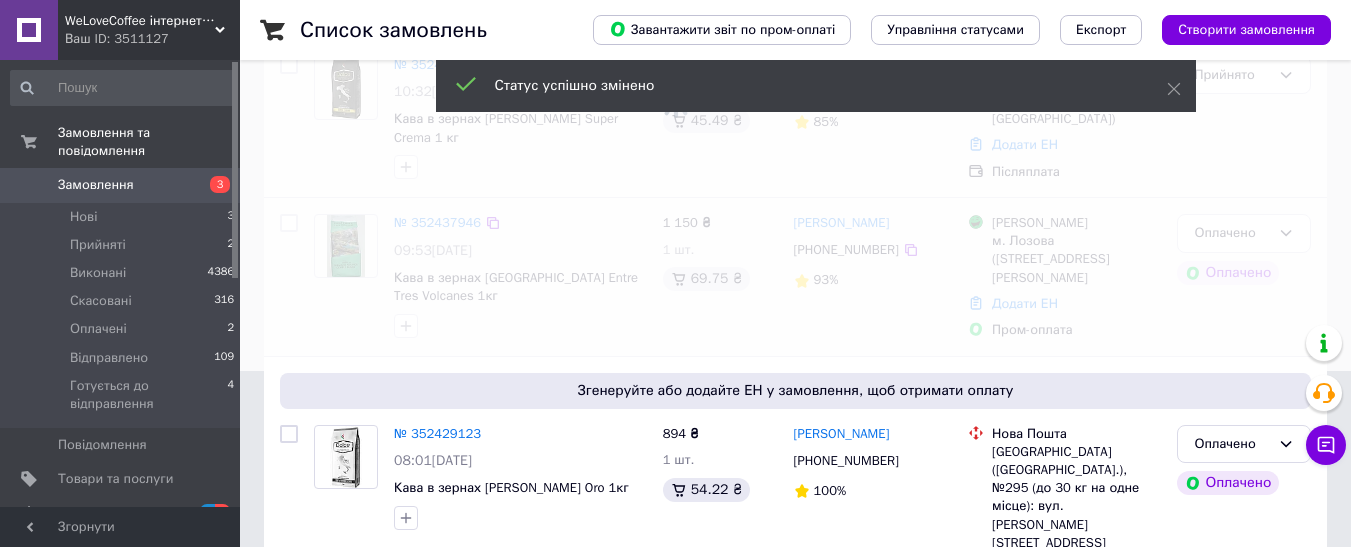 scroll, scrollTop: 200, scrollLeft: 0, axis: vertical 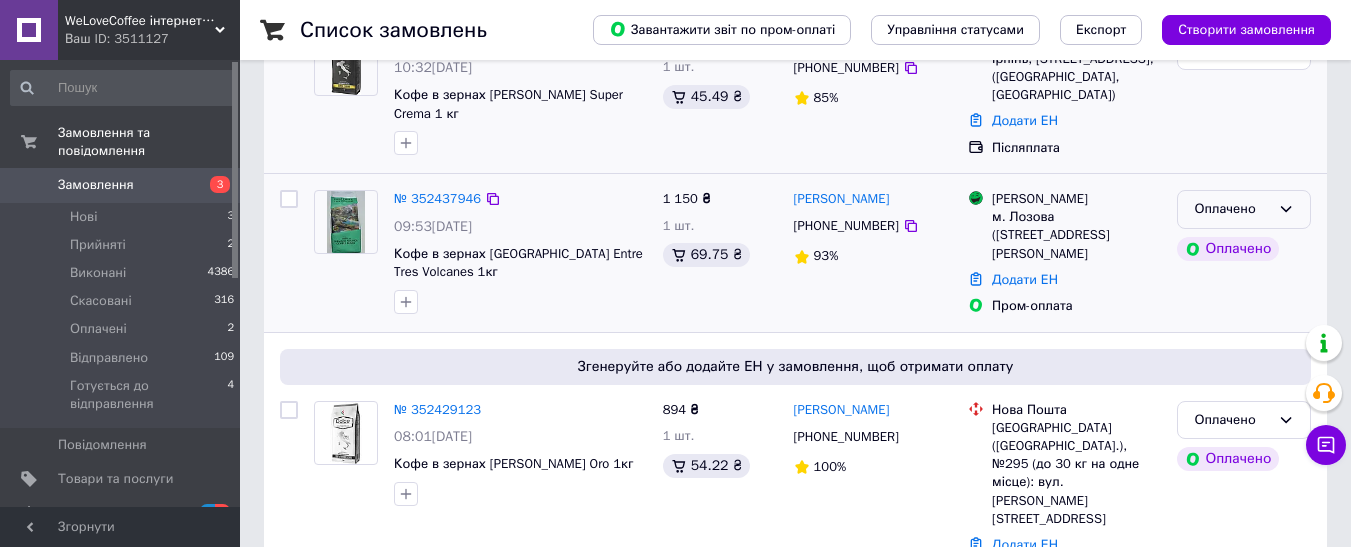 click on "Оплачено" at bounding box center [1232, 209] 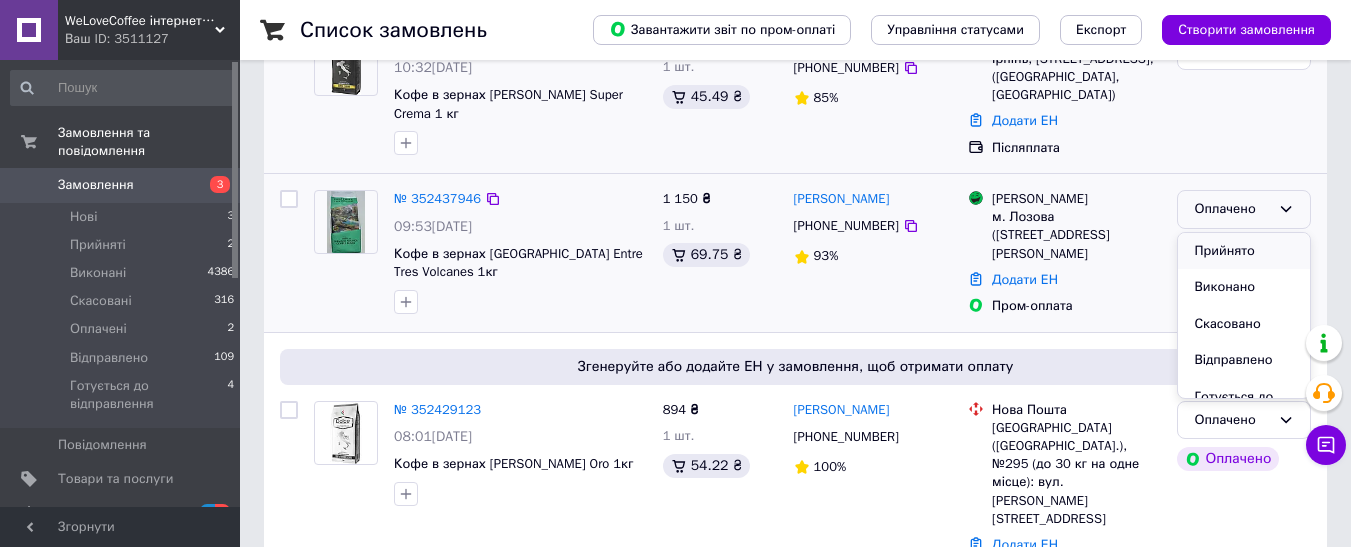 click on "Прийнято" at bounding box center [1244, 251] 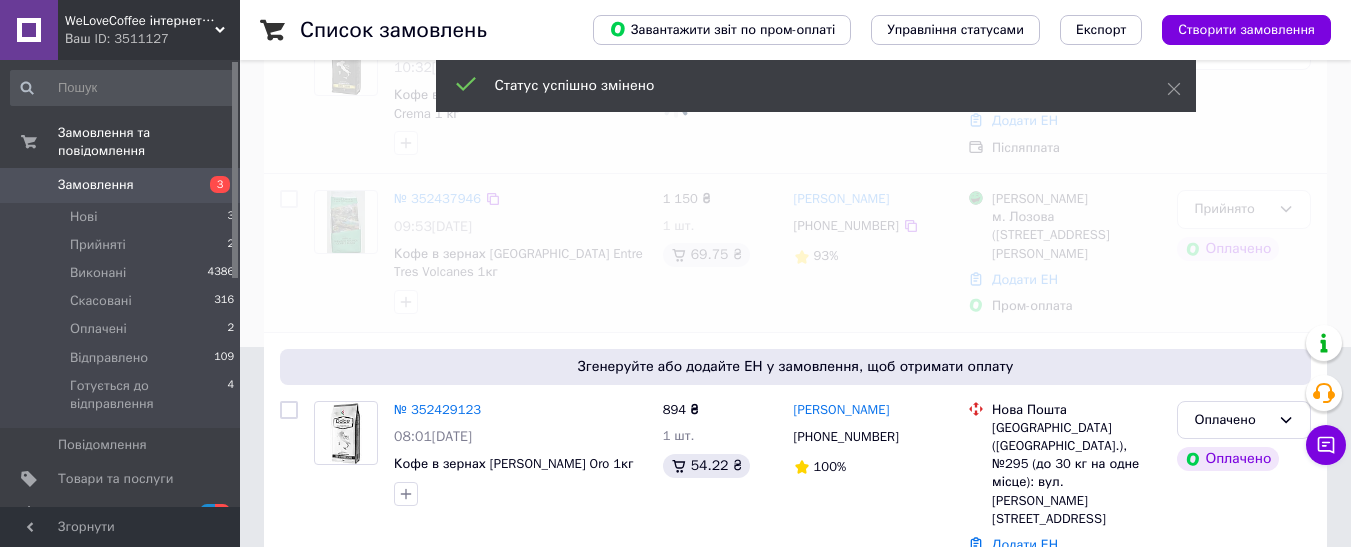 scroll, scrollTop: 400, scrollLeft: 0, axis: vertical 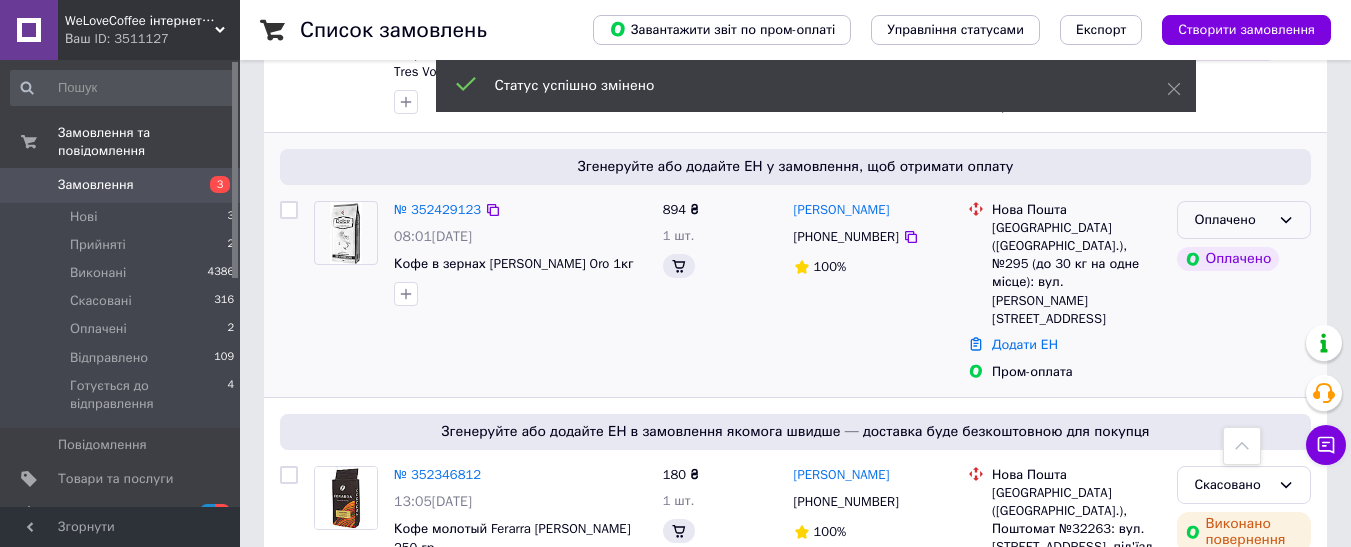 click on "Оплачено" at bounding box center [1244, 220] 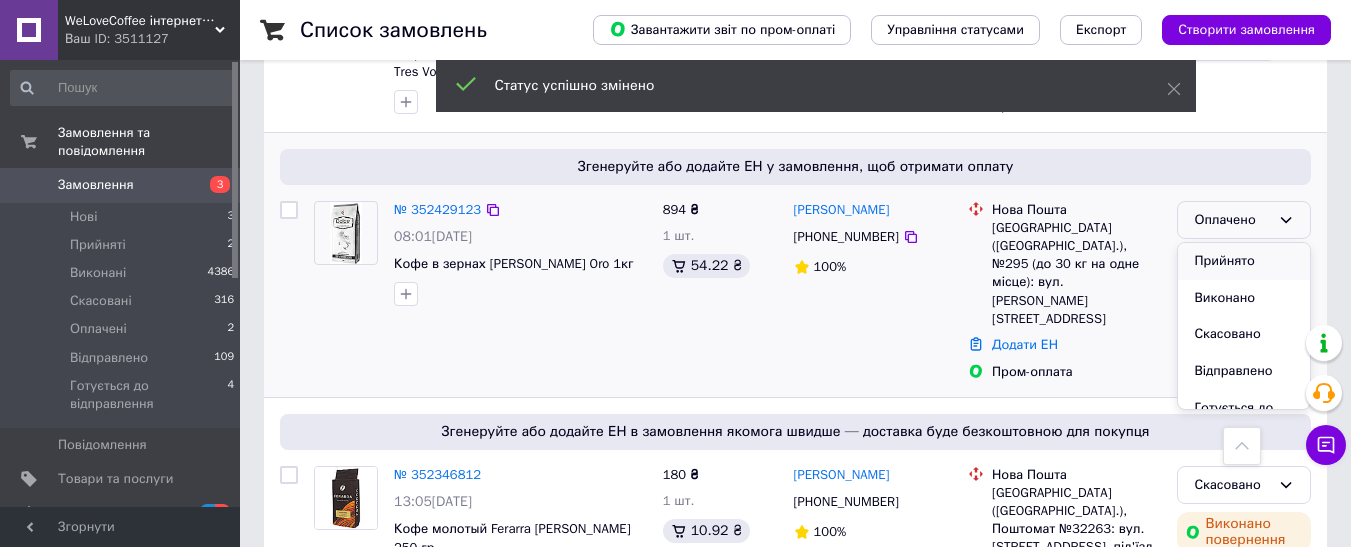 click on "Прийнято" at bounding box center (1244, 261) 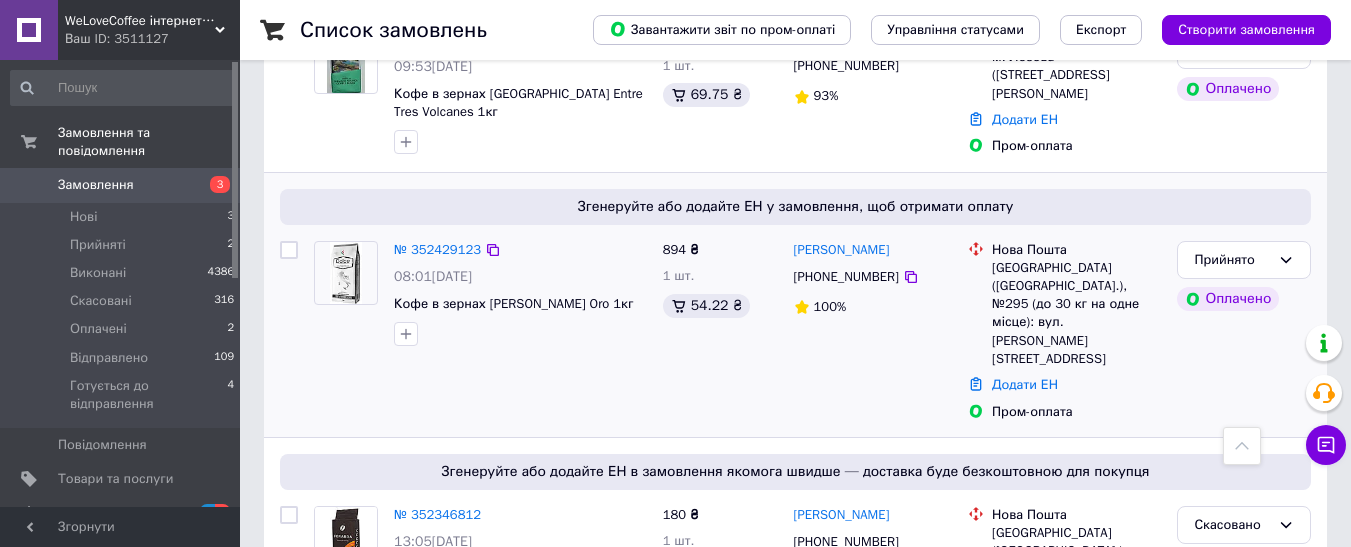 scroll, scrollTop: 300, scrollLeft: 0, axis: vertical 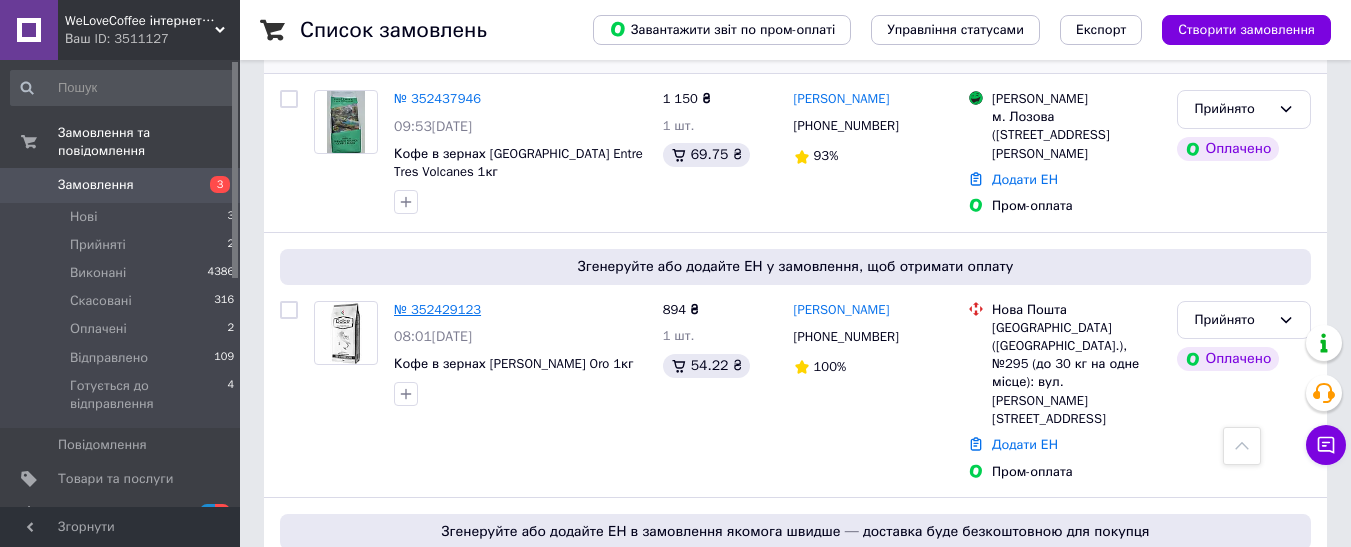 click on "№ 352429123" at bounding box center [437, 309] 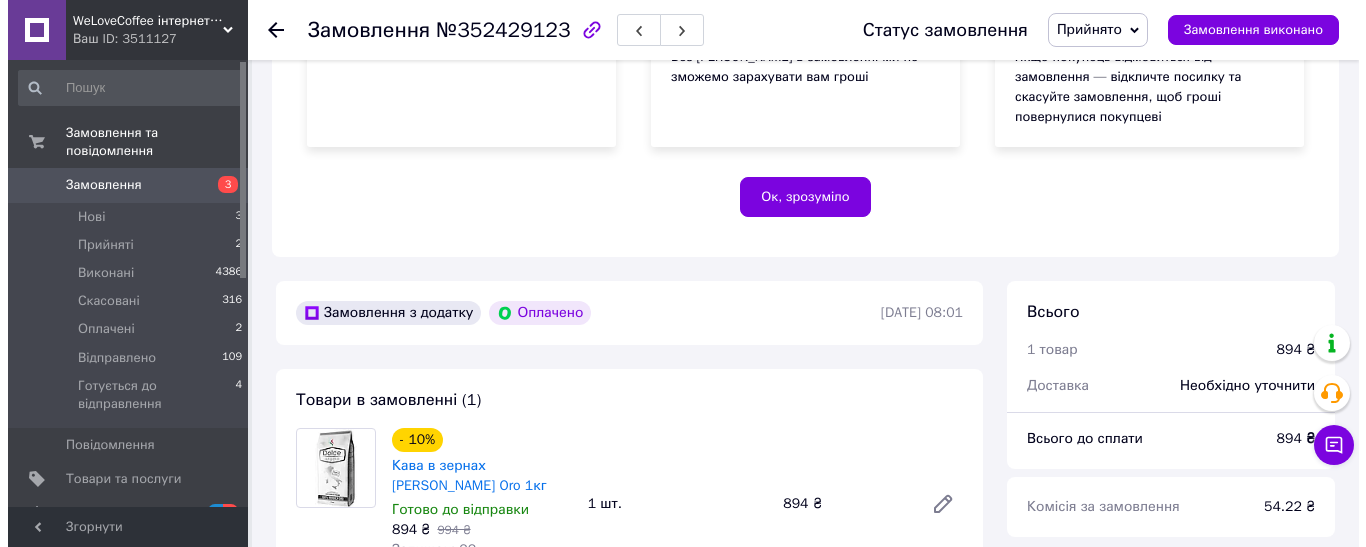 scroll, scrollTop: 700, scrollLeft: 0, axis: vertical 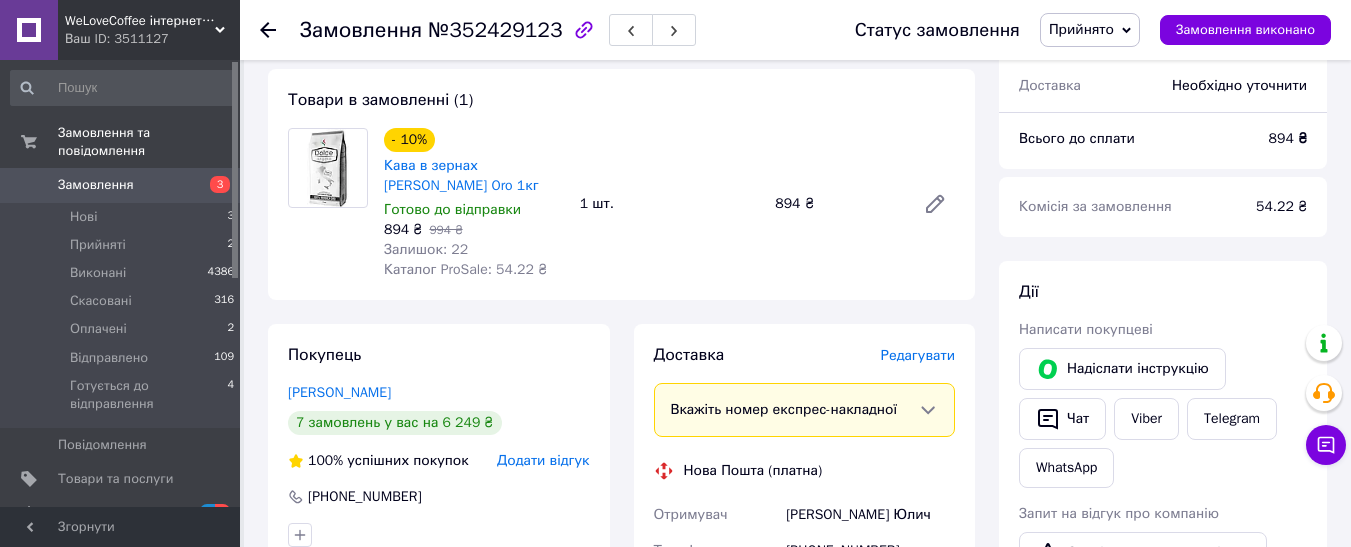 click on "Редагувати" at bounding box center (918, 355) 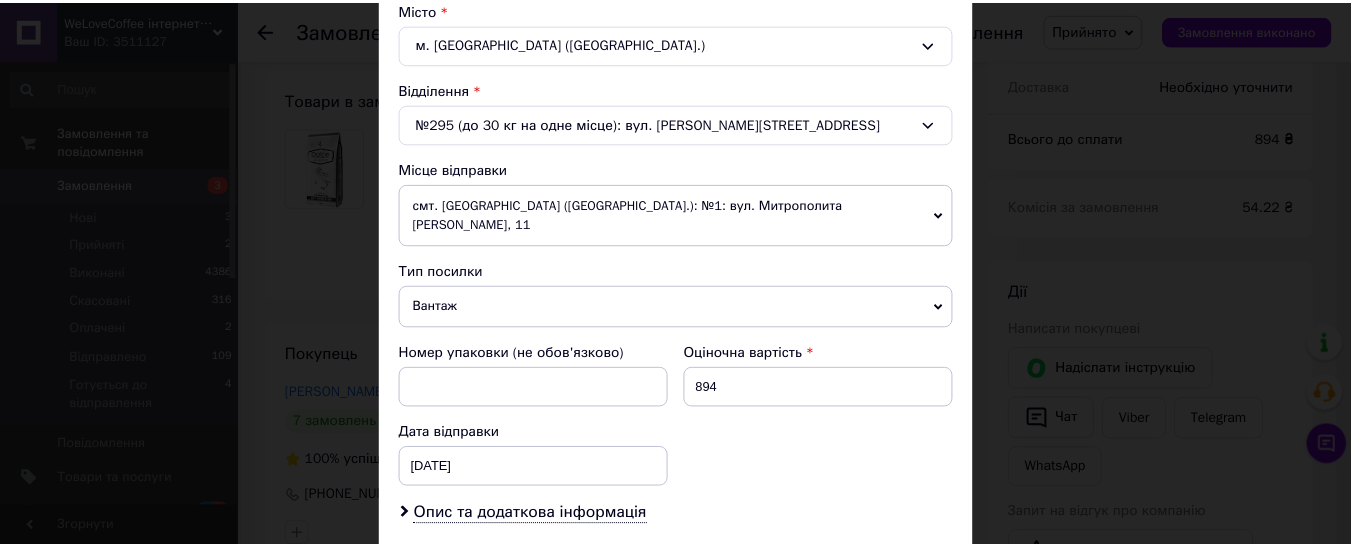 scroll, scrollTop: 700, scrollLeft: 0, axis: vertical 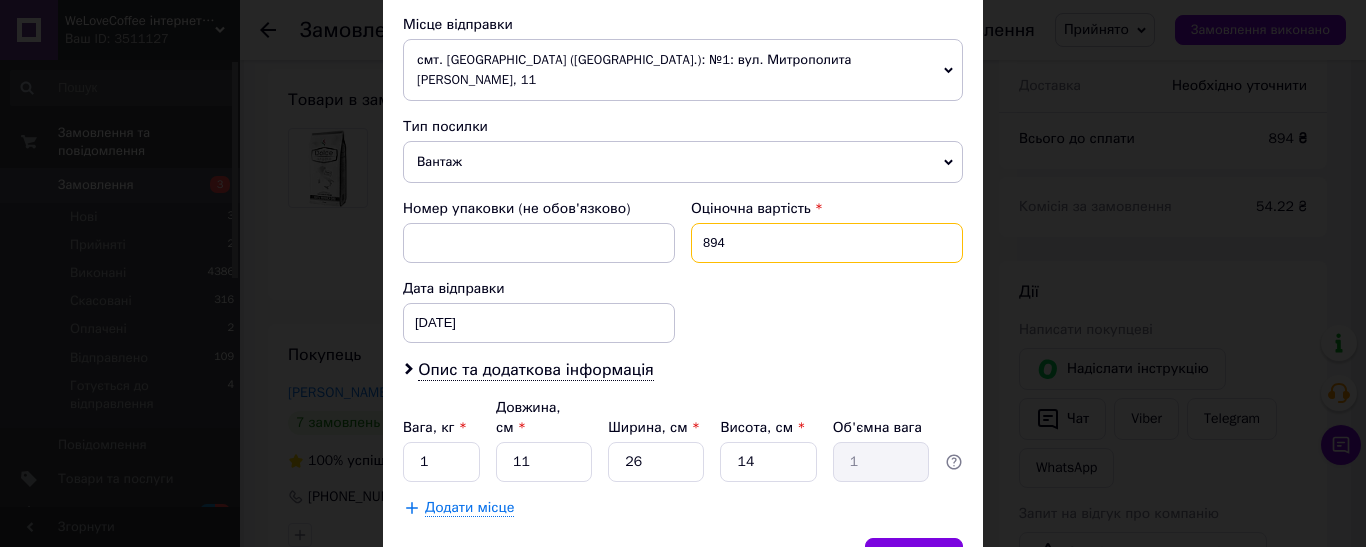 drag, startPoint x: 730, startPoint y: 219, endPoint x: 699, endPoint y: 222, distance: 31.144823 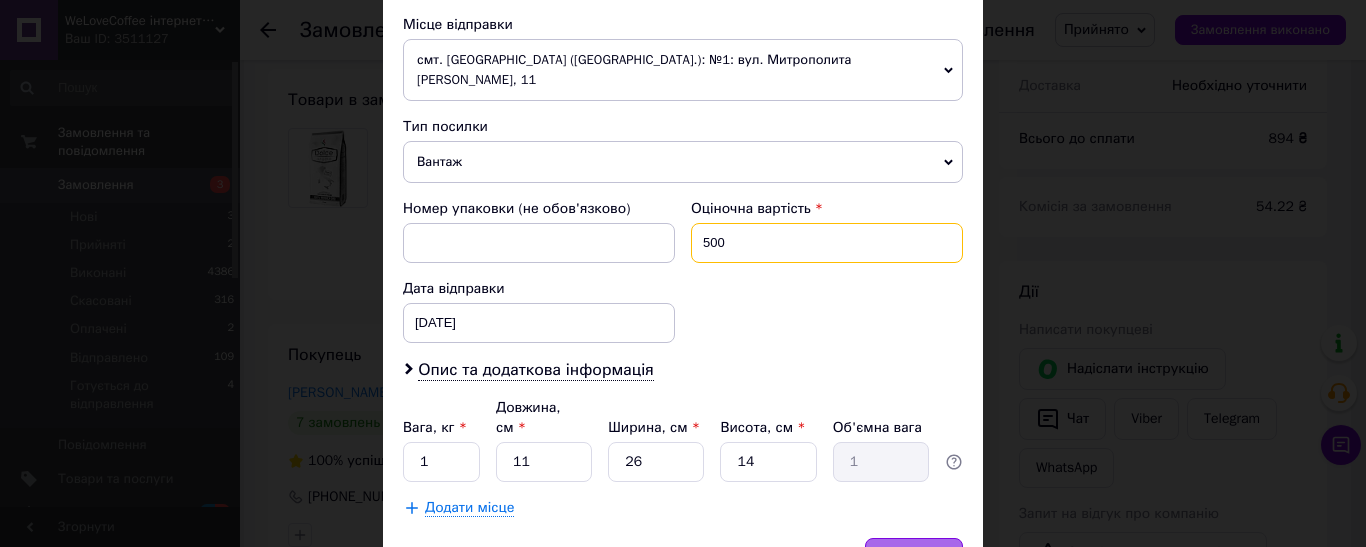 type on "500" 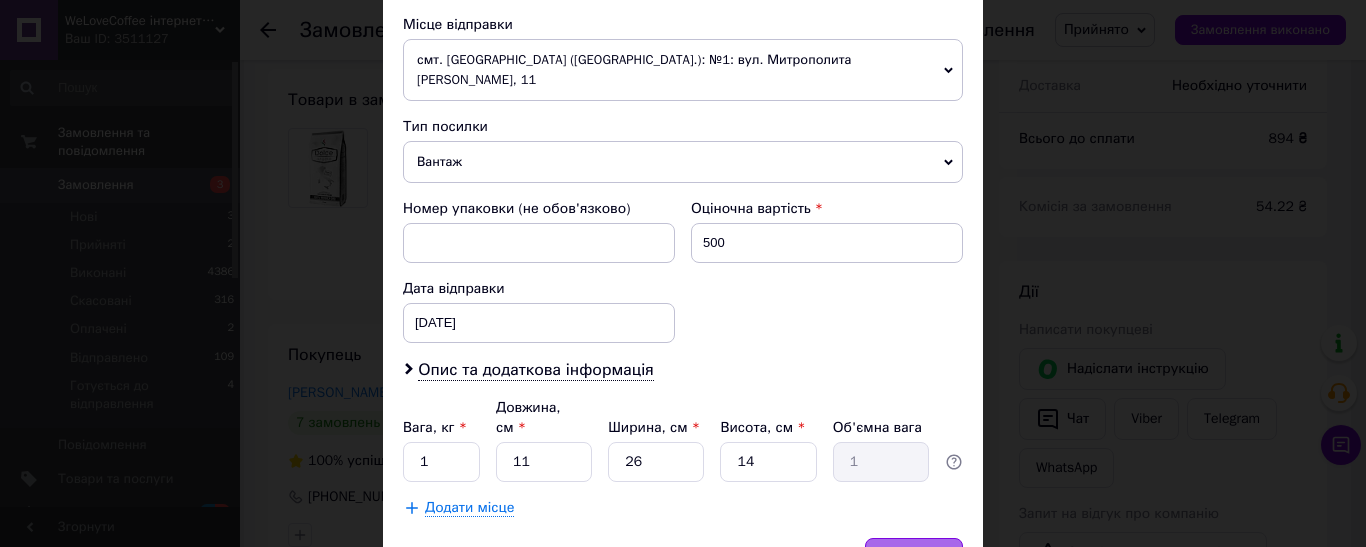 click on "Зберегти" at bounding box center (914, 558) 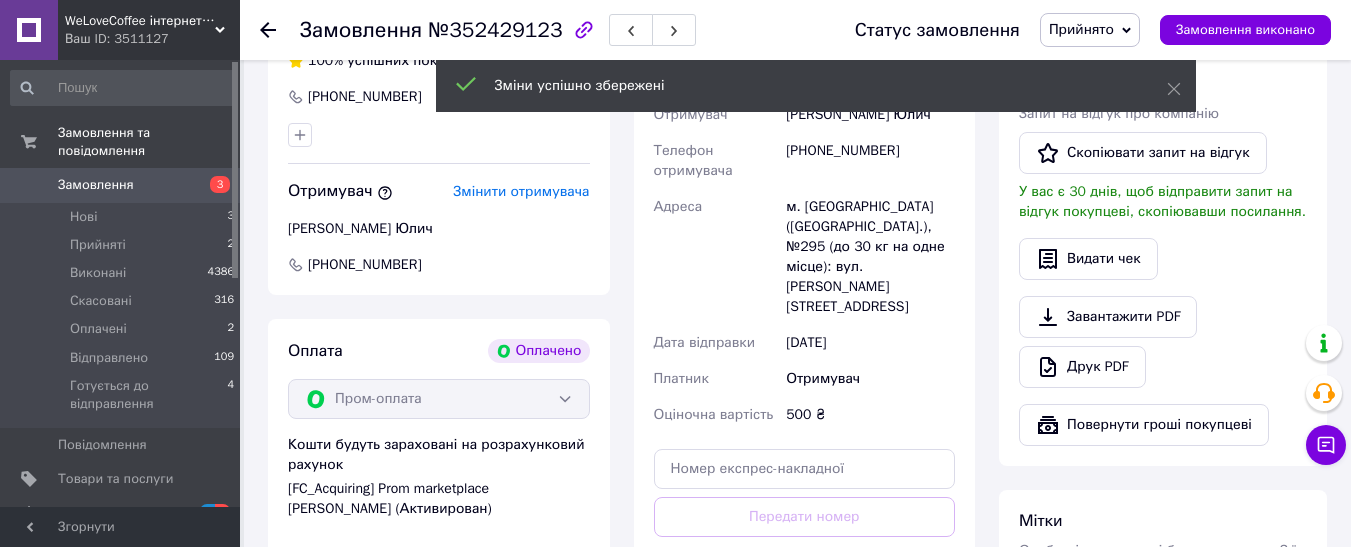 scroll, scrollTop: 1200, scrollLeft: 0, axis: vertical 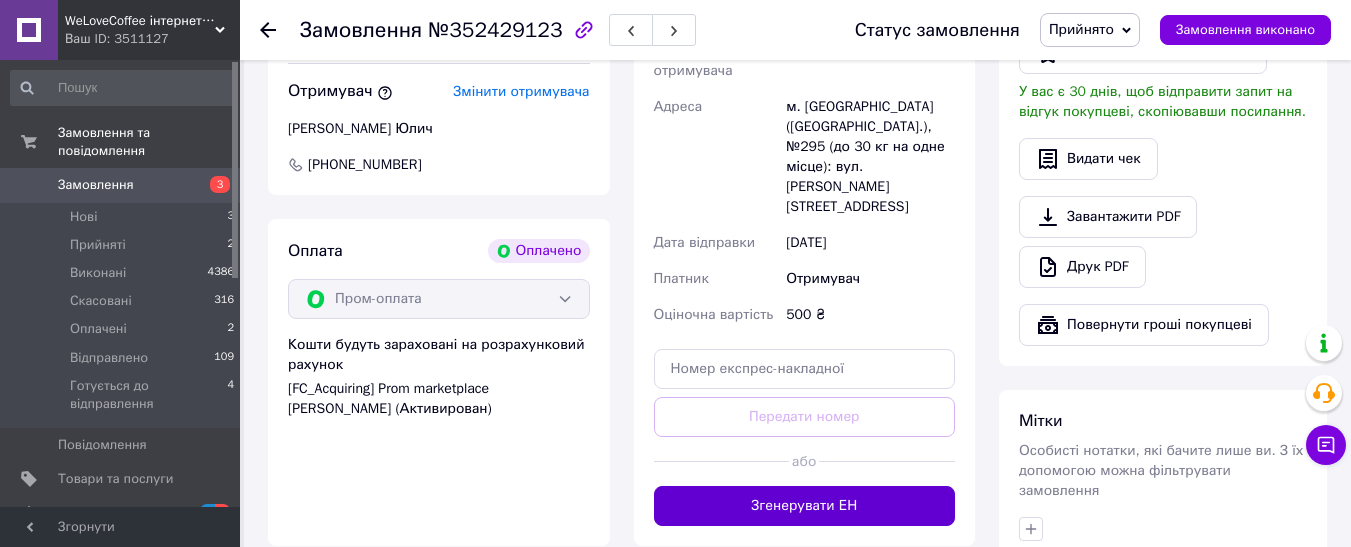 click on "Згенерувати ЕН" at bounding box center (805, 506) 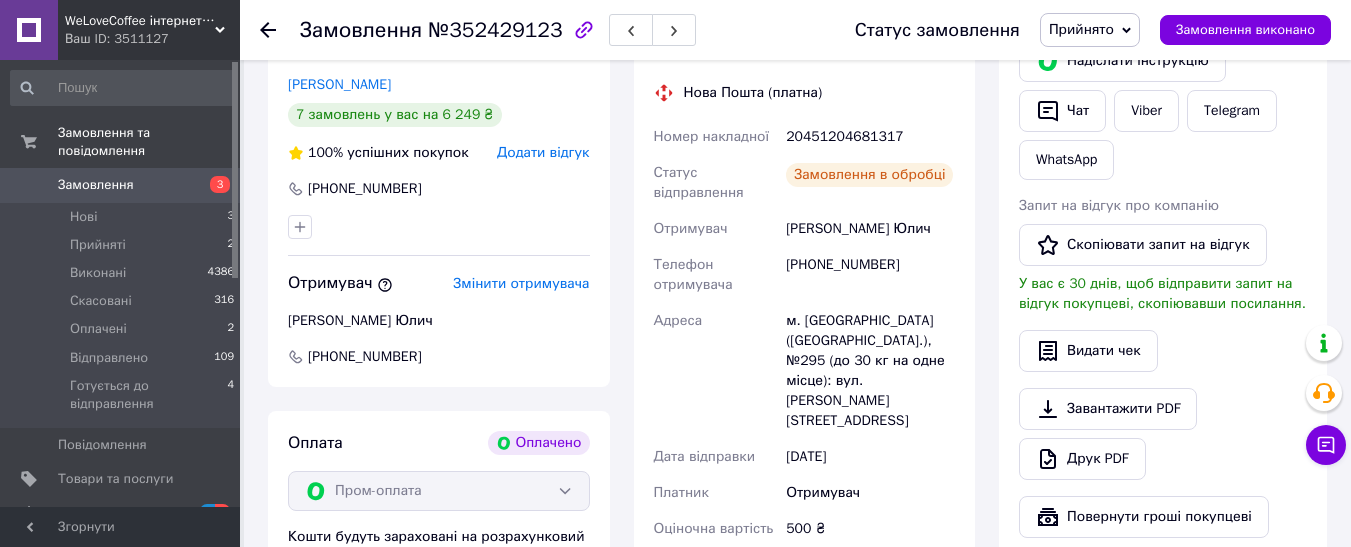 scroll, scrollTop: 1000, scrollLeft: 0, axis: vertical 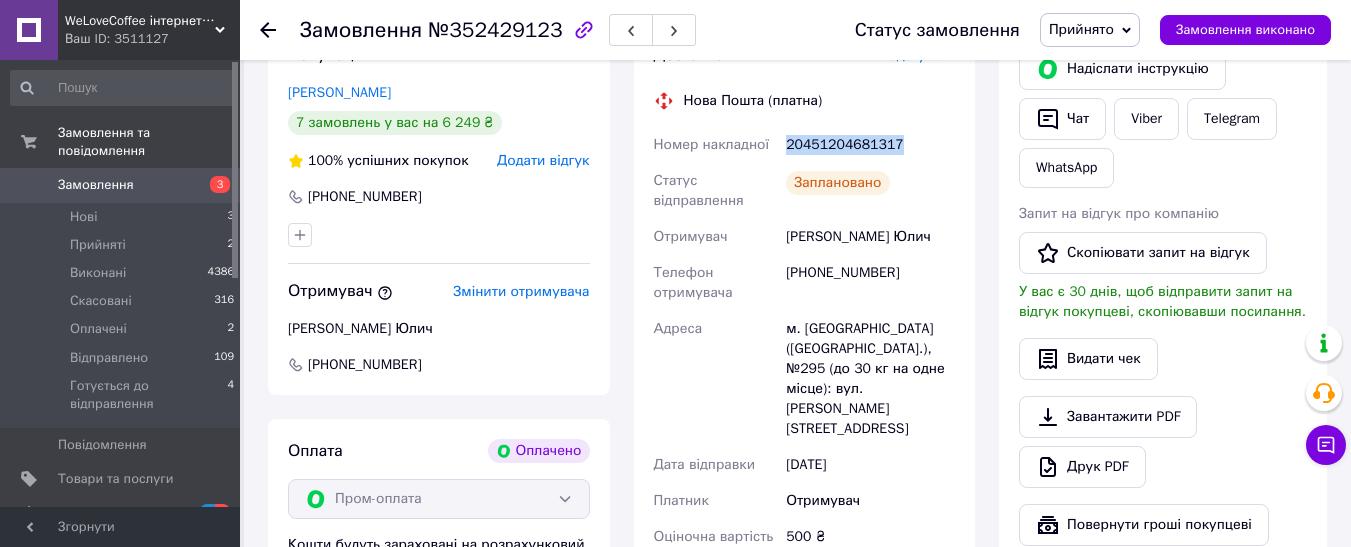 drag, startPoint x: 897, startPoint y: 123, endPoint x: 781, endPoint y: 121, distance: 116.01724 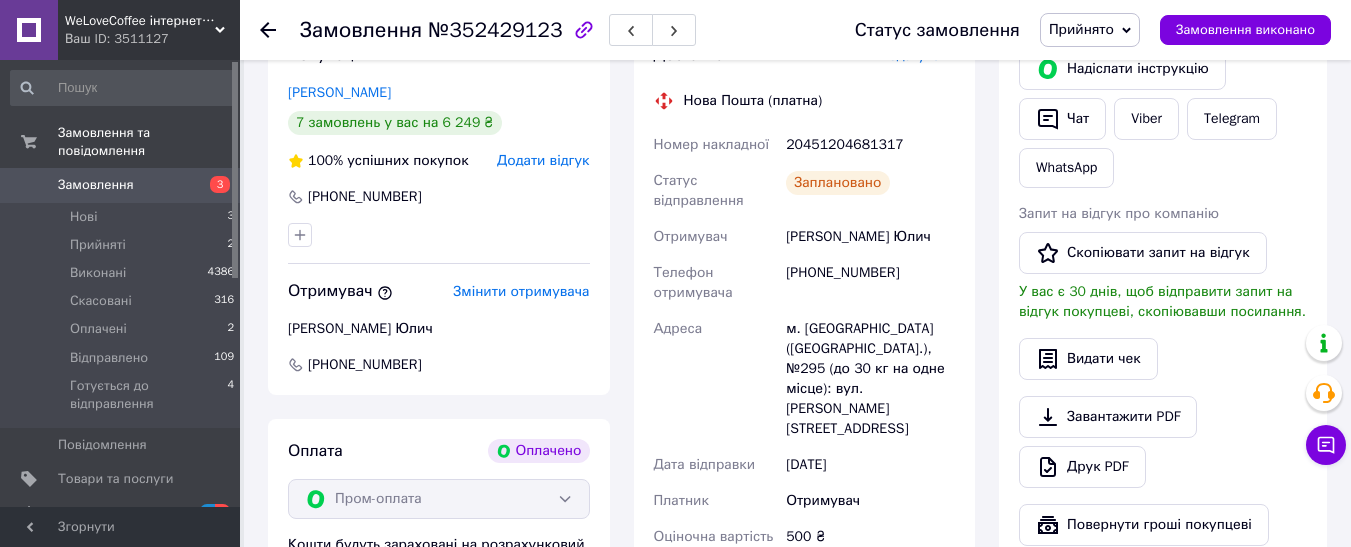 click at bounding box center (280, 30) 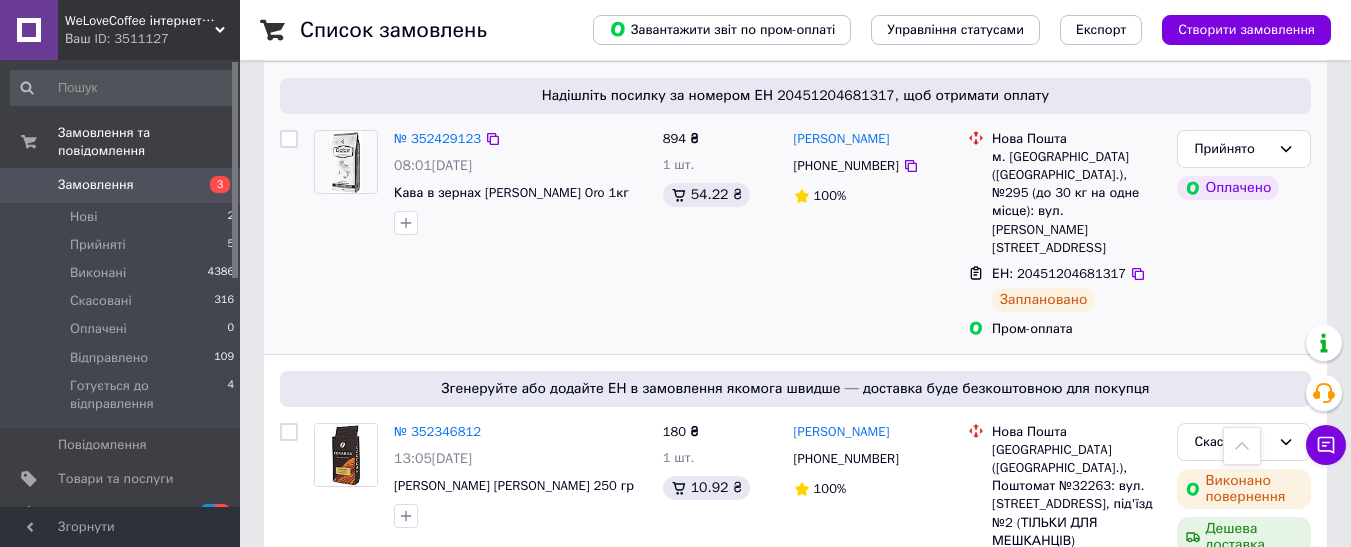 scroll, scrollTop: 500, scrollLeft: 0, axis: vertical 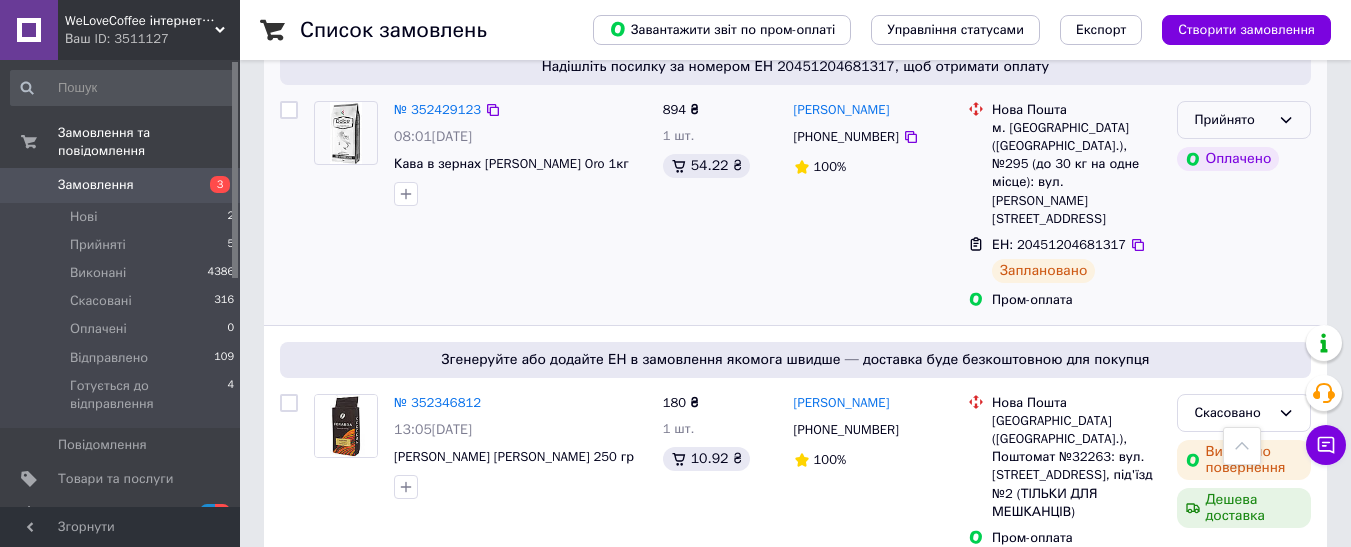 click on "Прийнято" at bounding box center [1232, 120] 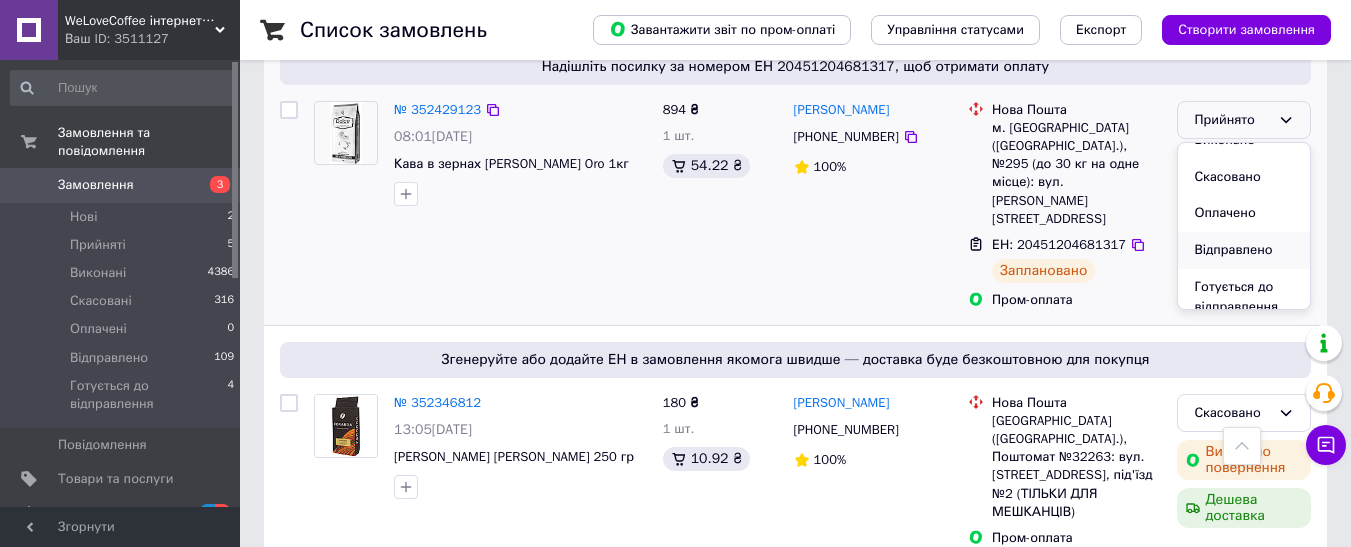 scroll, scrollTop: 37, scrollLeft: 0, axis: vertical 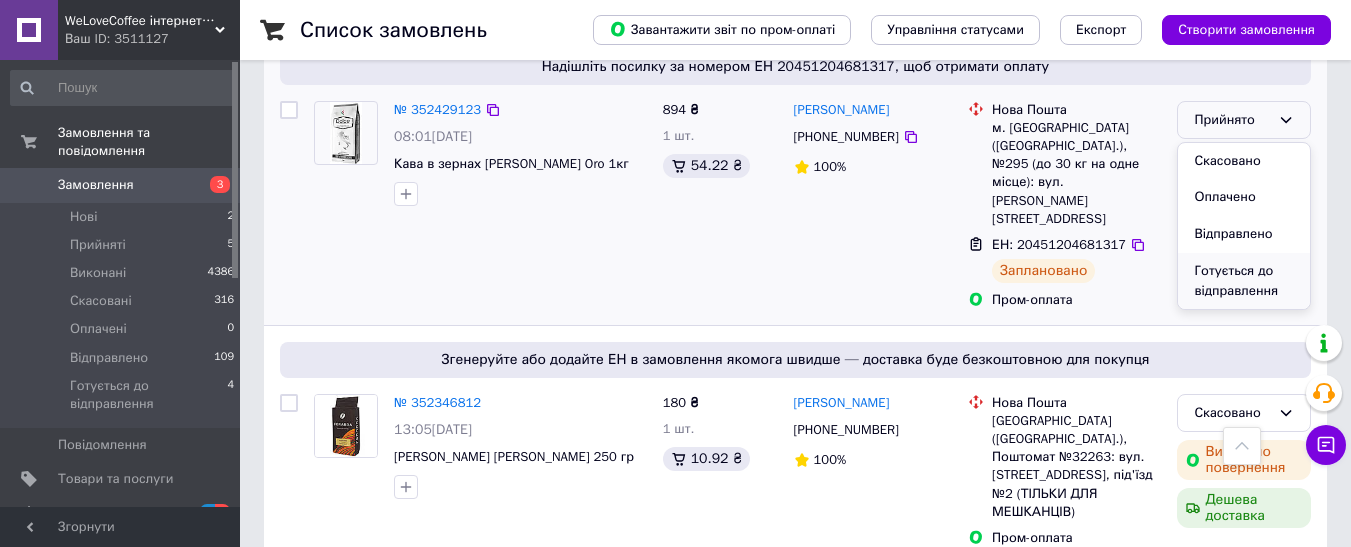 click on "Готується до відправлення" at bounding box center (1244, 281) 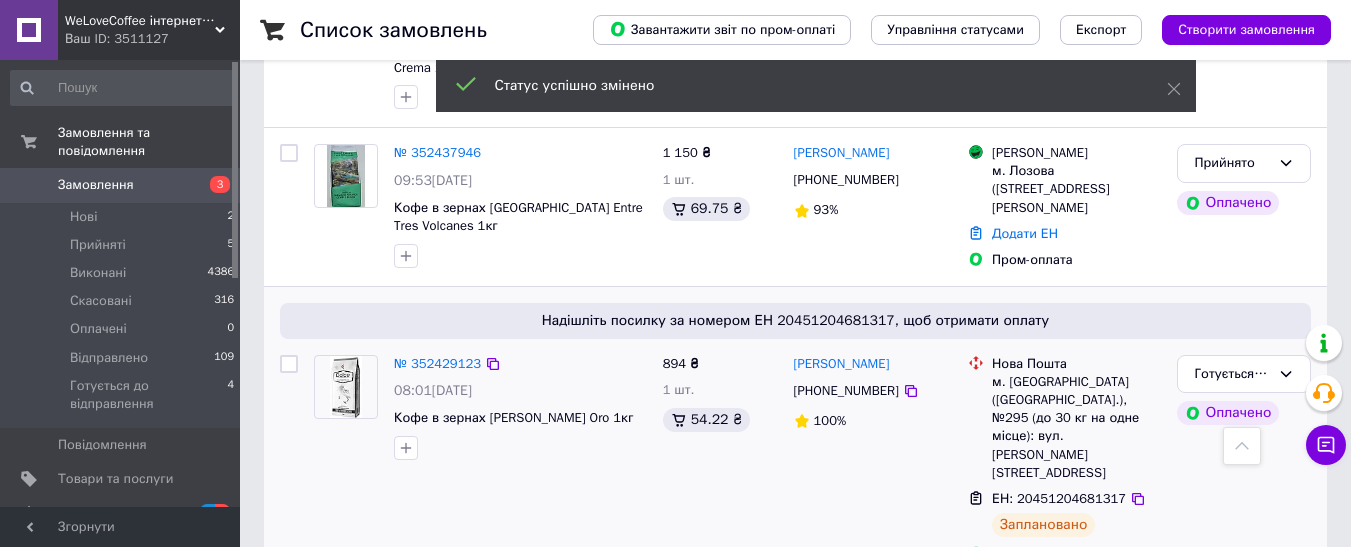 scroll, scrollTop: 200, scrollLeft: 0, axis: vertical 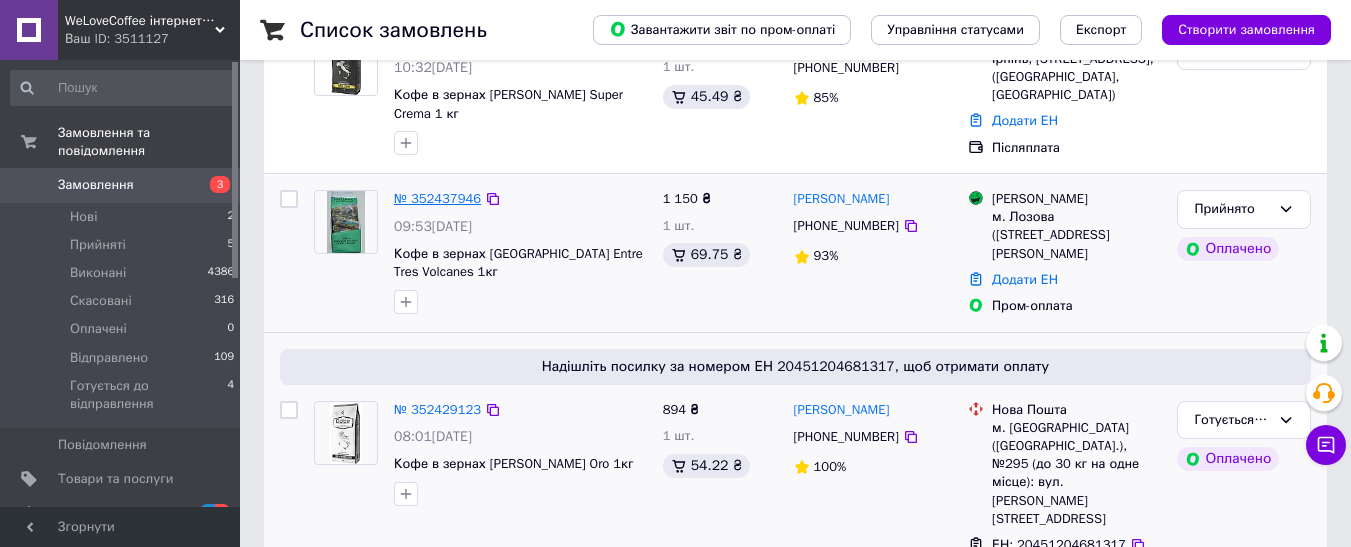 click on "№ 352437946" at bounding box center (437, 198) 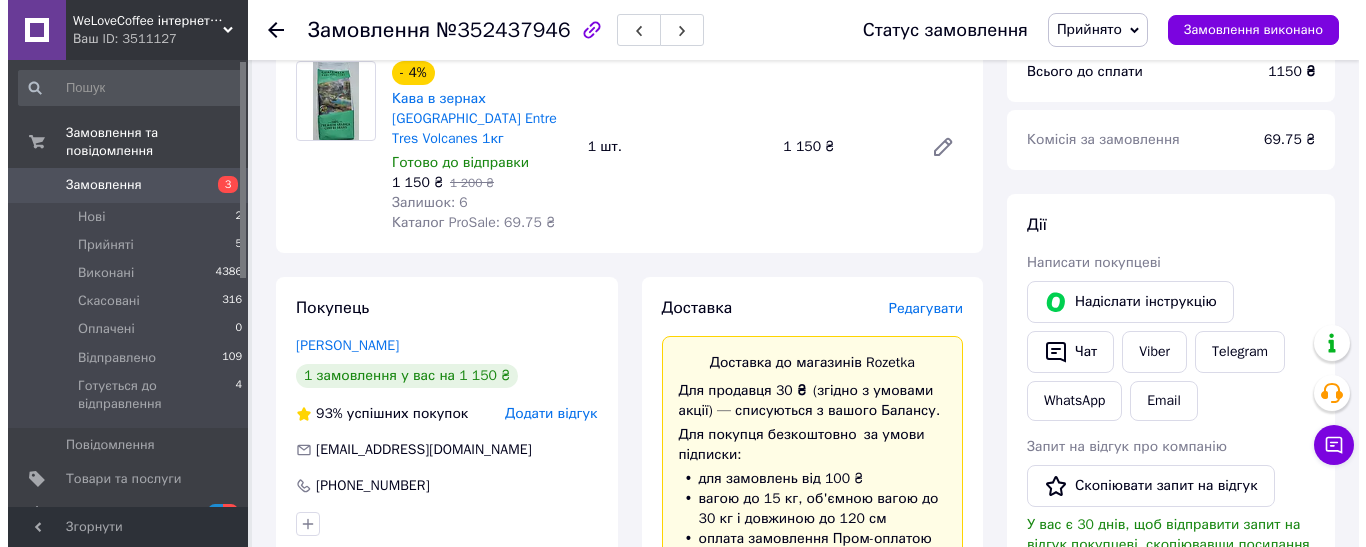 scroll, scrollTop: 800, scrollLeft: 0, axis: vertical 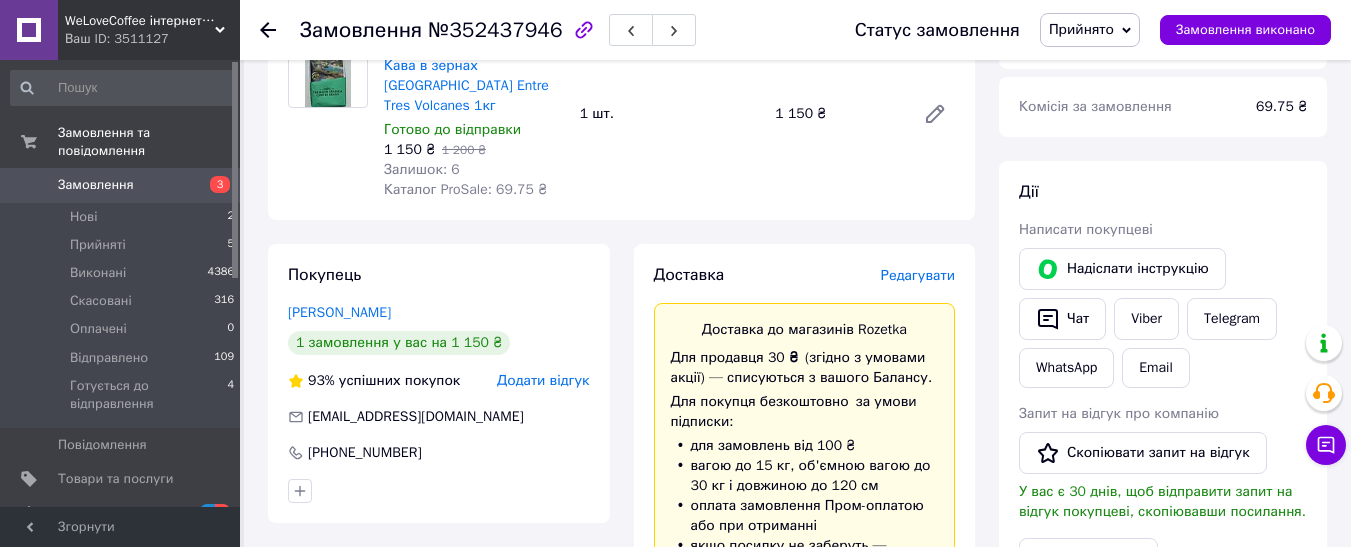 click on "Редагувати" at bounding box center (918, 275) 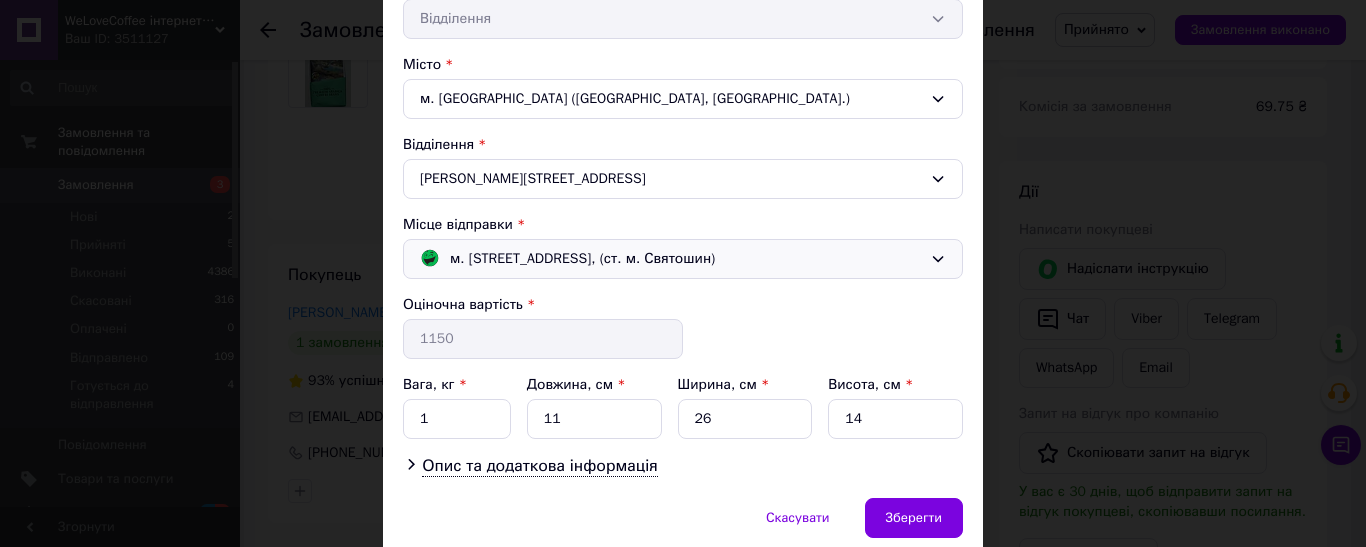 scroll, scrollTop: 500, scrollLeft: 0, axis: vertical 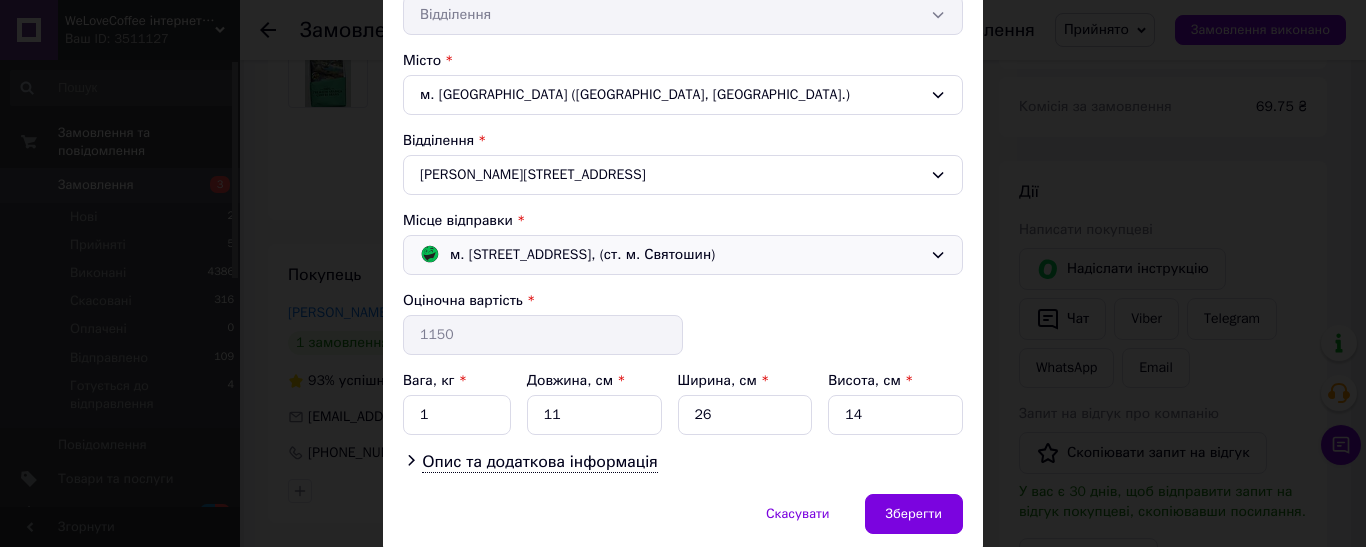 click on "м. [STREET_ADDRESS], (ст. м. Святошин)" at bounding box center (582, 255) 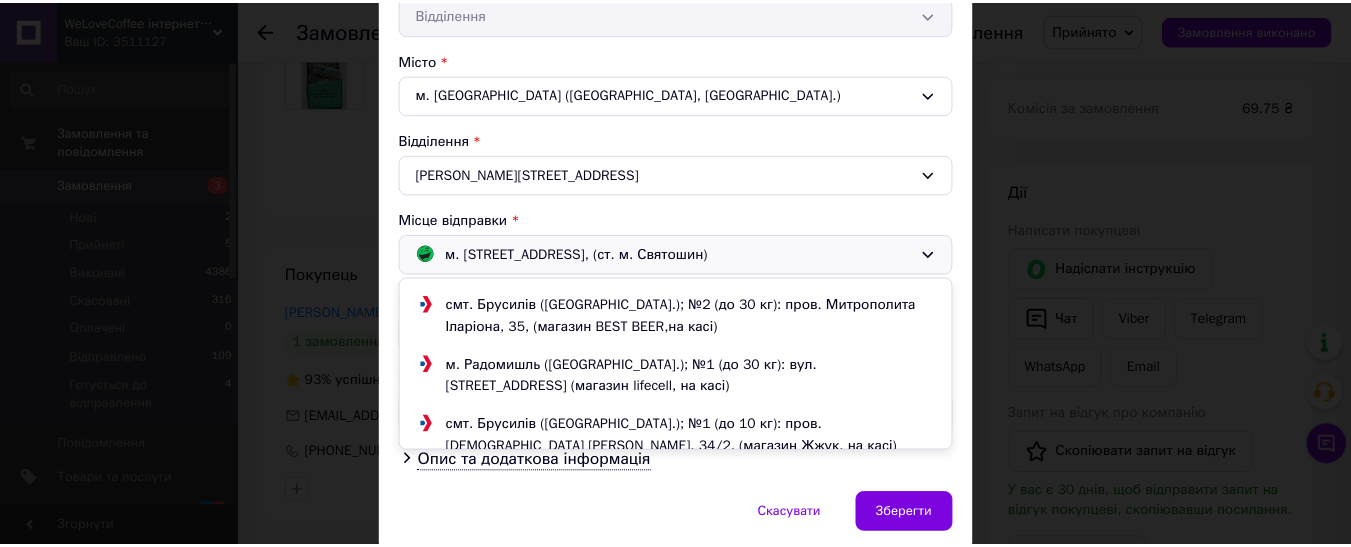 scroll, scrollTop: 454, scrollLeft: 0, axis: vertical 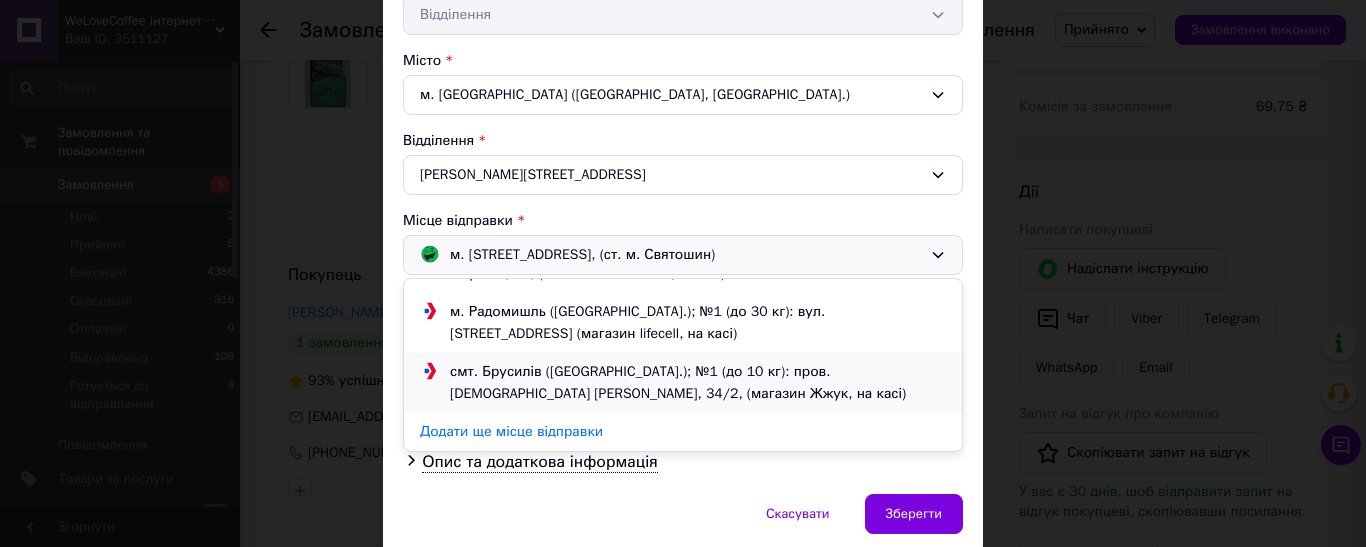 click on "смт. Брусилів ([GEOGRAPHIC_DATA].); №1 (до 10 кг): пров. [DEMOGRAPHIC_DATA] [PERSON_NAME], 34/2, (магазин Жжук, на касі)" at bounding box center [698, 383] 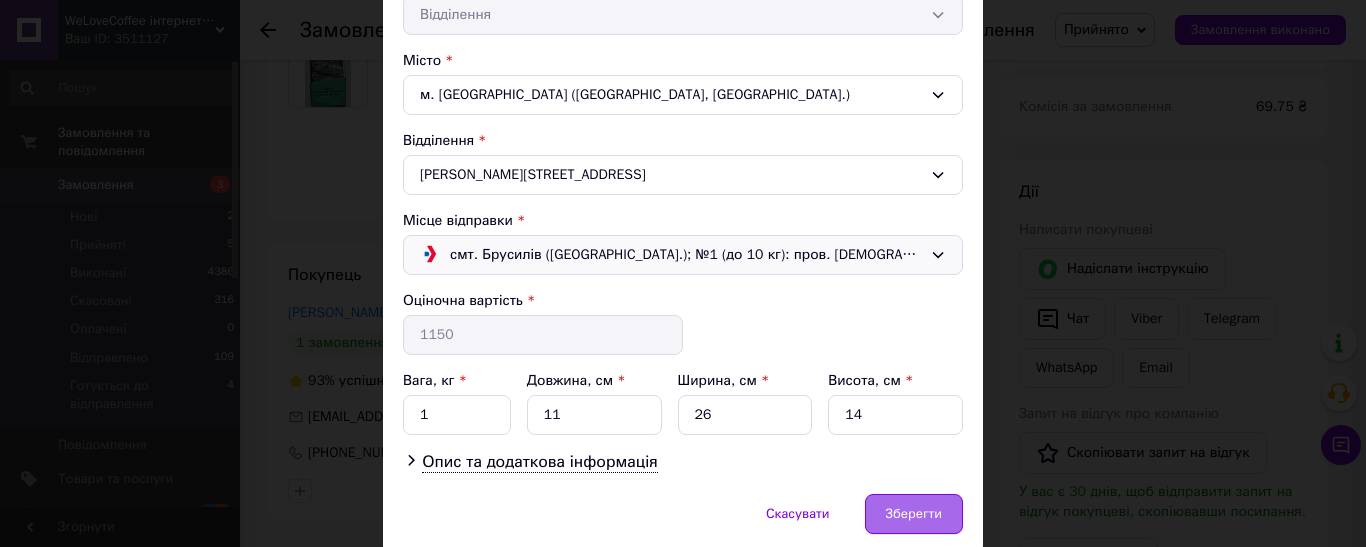 click on "Зберегти" at bounding box center [914, 514] 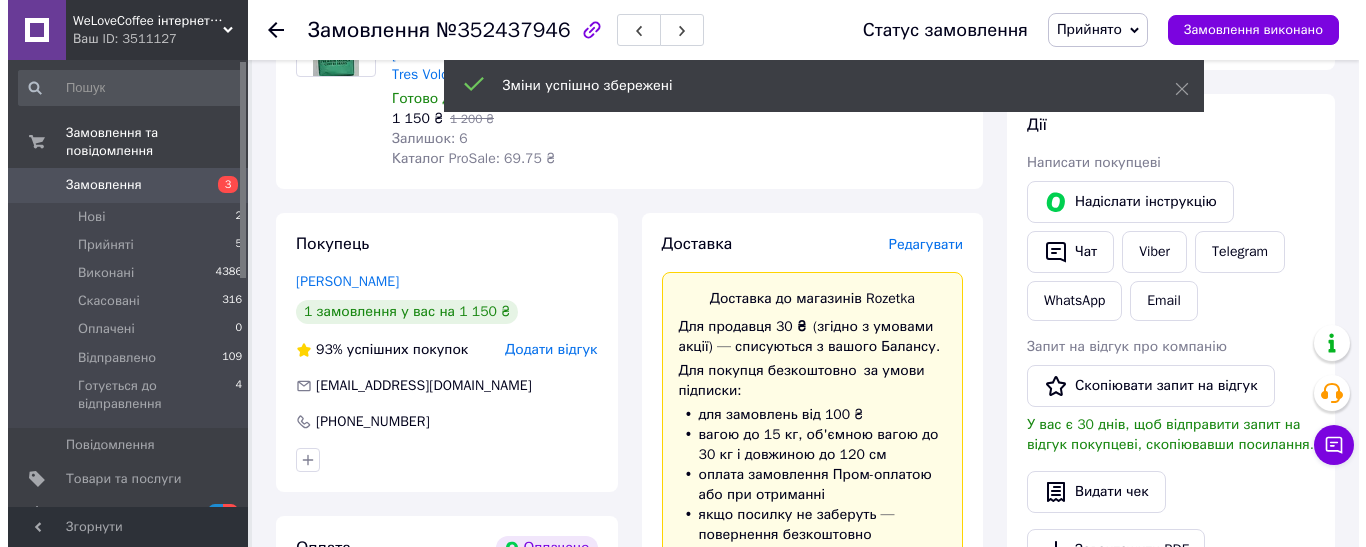 scroll, scrollTop: 900, scrollLeft: 0, axis: vertical 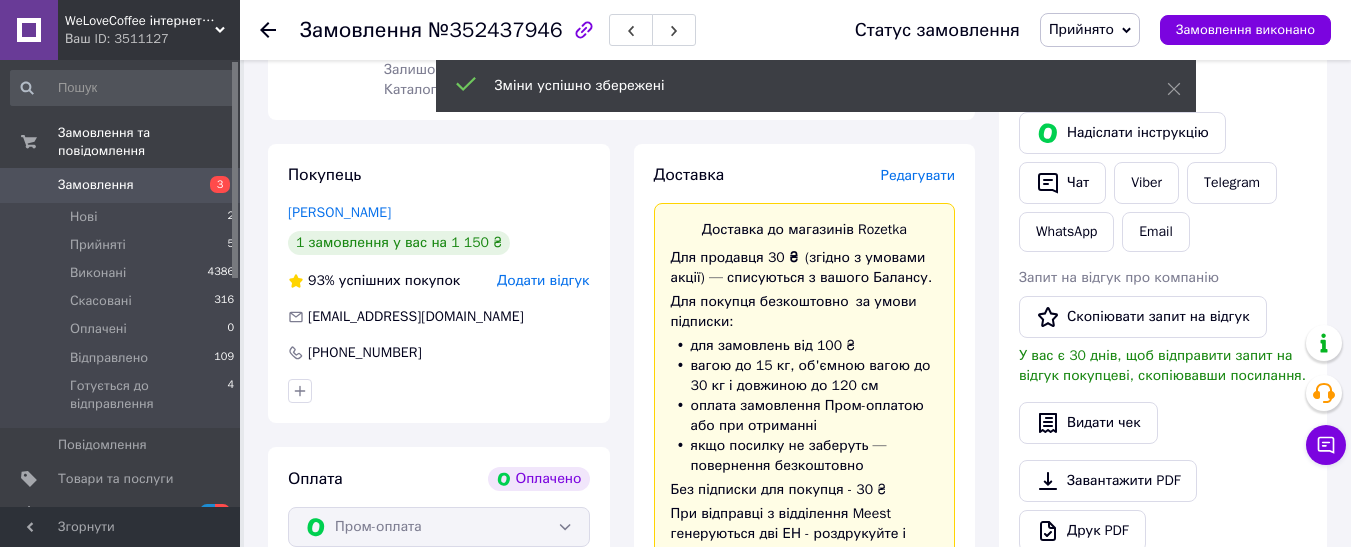 click on "Редагувати" at bounding box center (918, 175) 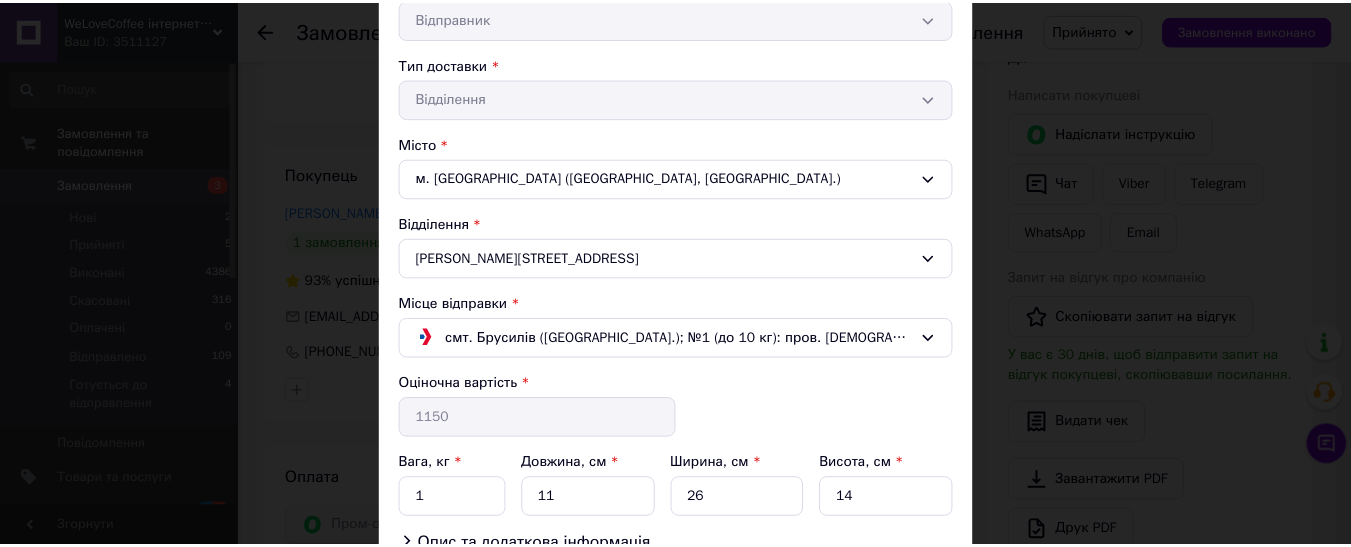 scroll, scrollTop: 577, scrollLeft: 0, axis: vertical 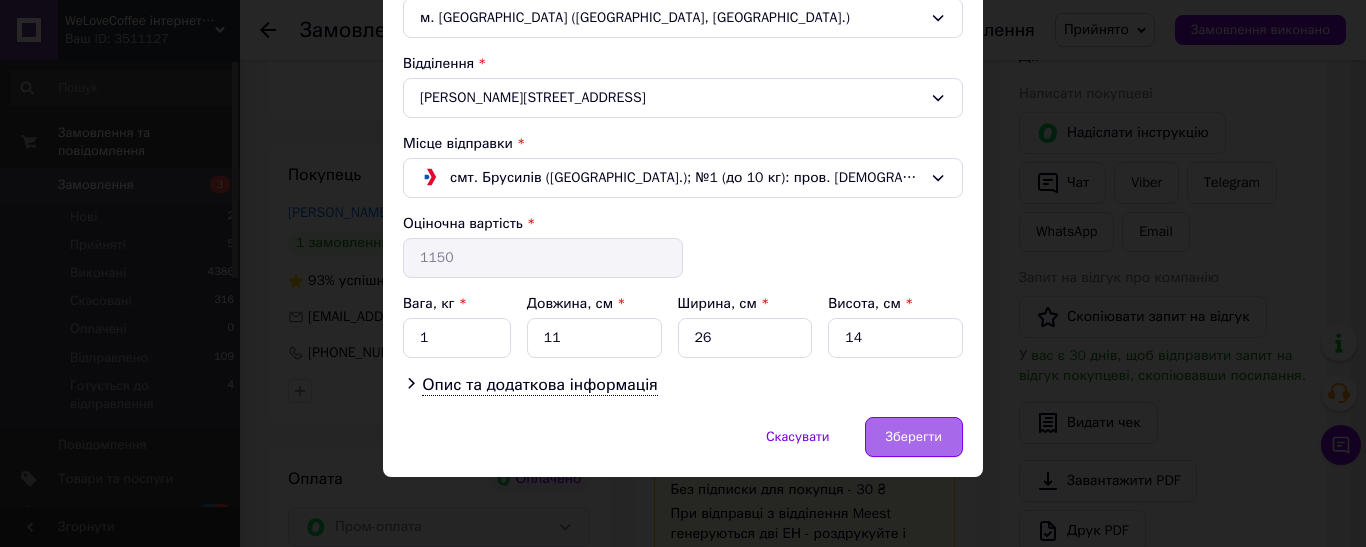 click on "Зберегти" at bounding box center [914, 437] 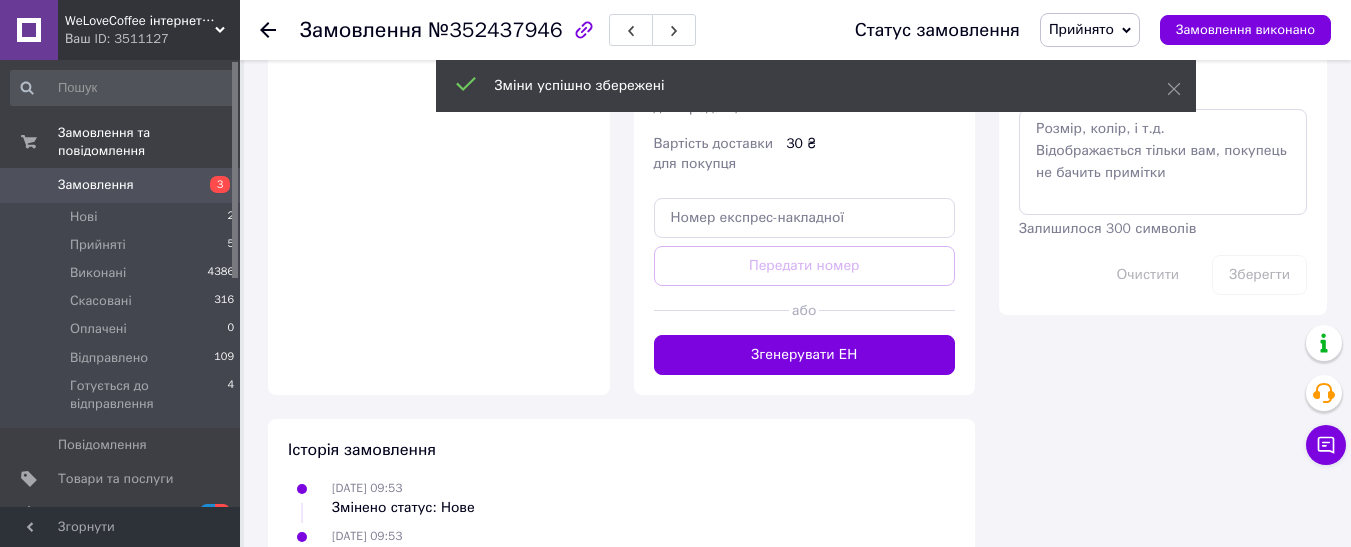 scroll, scrollTop: 1700, scrollLeft: 0, axis: vertical 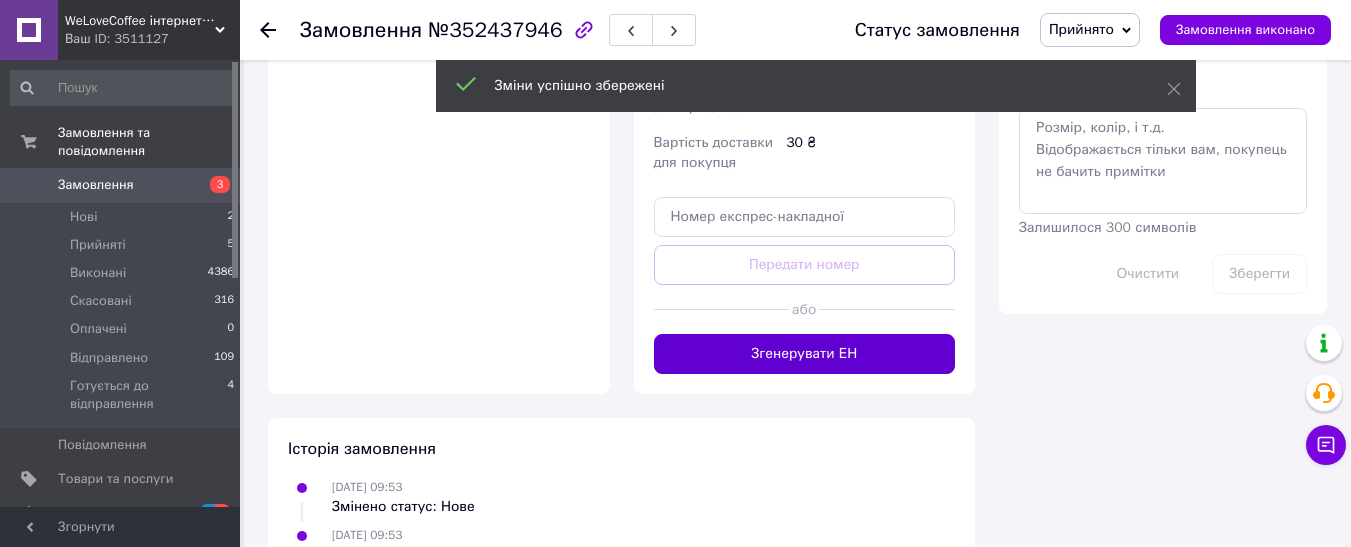 click on "Згенерувати ЕН" at bounding box center [805, 354] 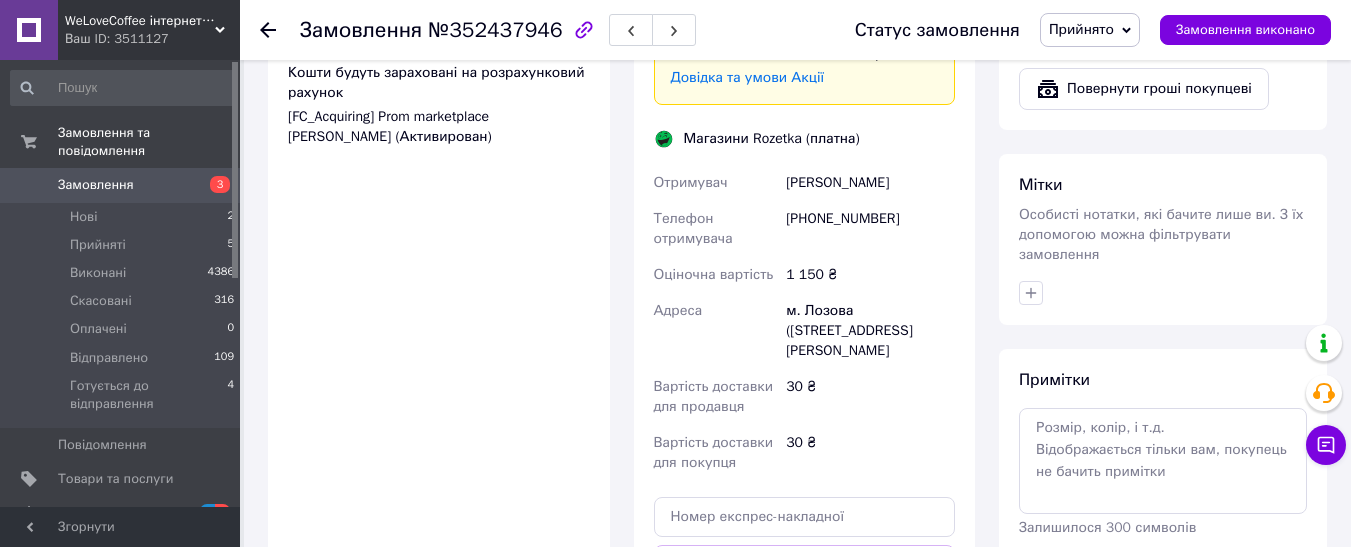 scroll, scrollTop: 1300, scrollLeft: 0, axis: vertical 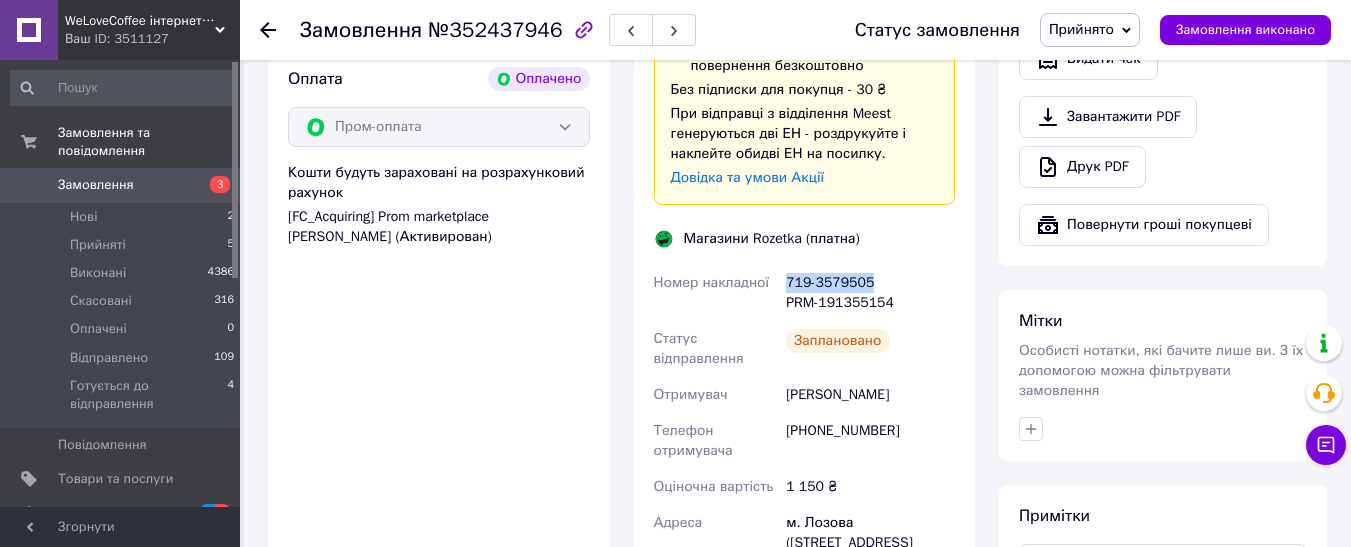 drag, startPoint x: 877, startPoint y: 242, endPoint x: 787, endPoint y: 236, distance: 90.199776 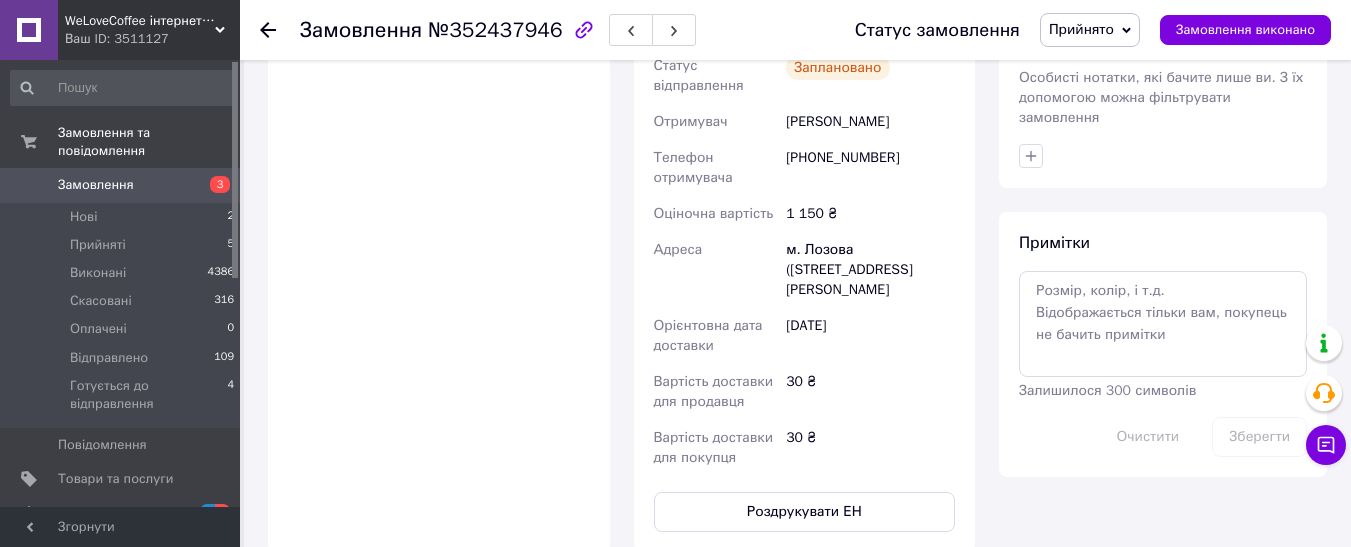 scroll, scrollTop: 1600, scrollLeft: 0, axis: vertical 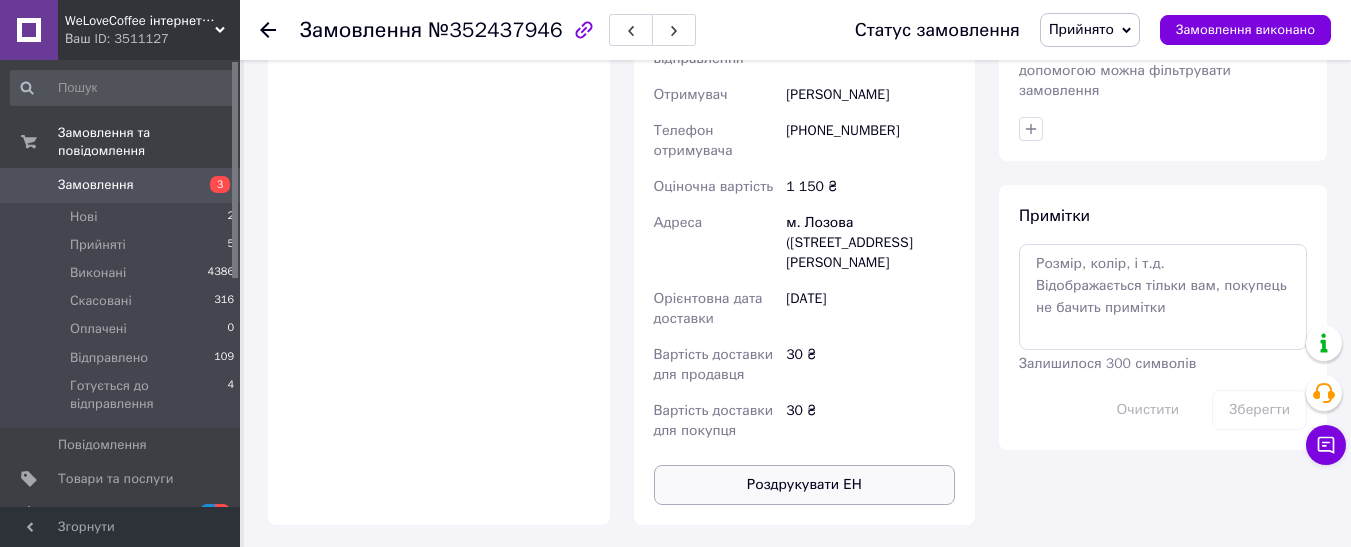 click on "Роздрукувати ЕН" at bounding box center (805, 485) 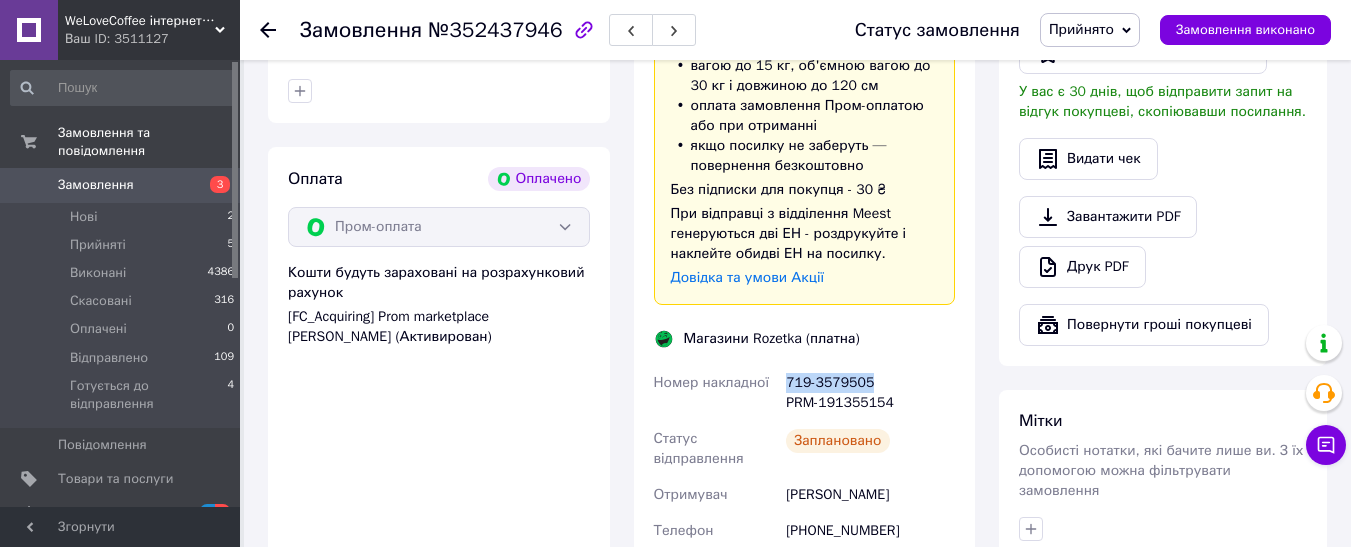 scroll, scrollTop: 900, scrollLeft: 0, axis: vertical 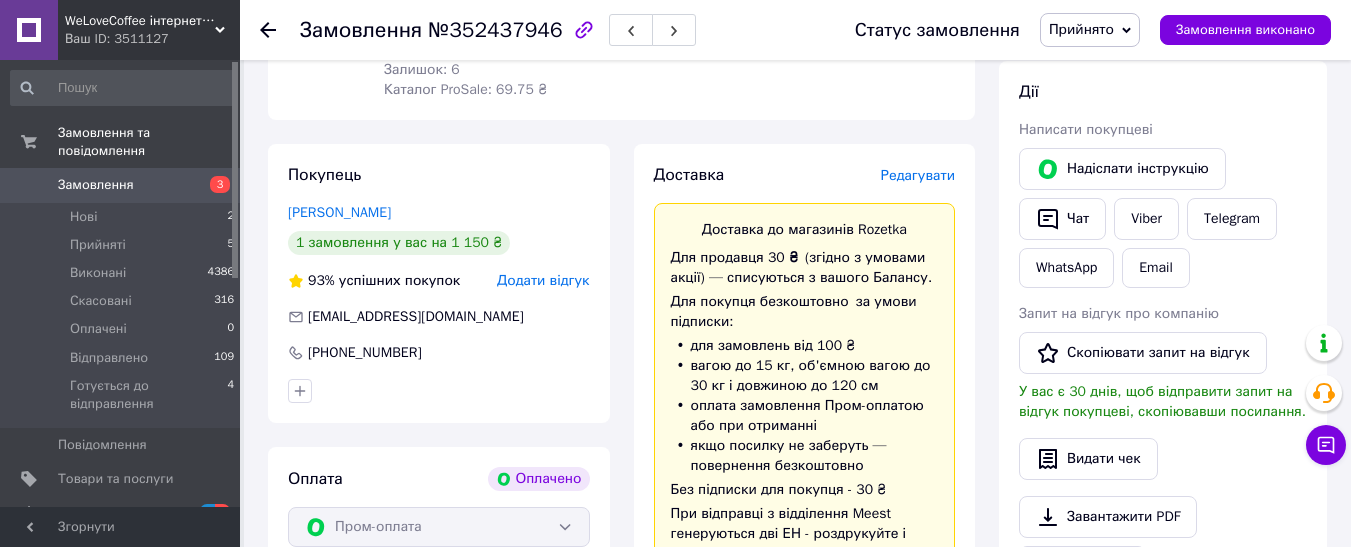 click 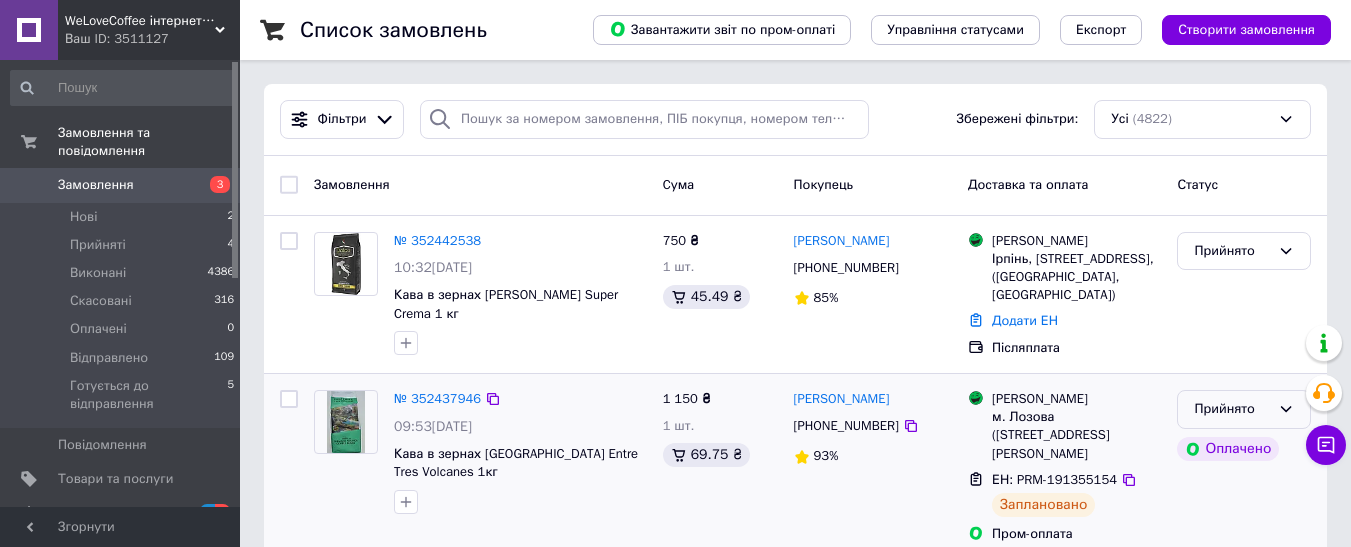 click on "Прийнято" at bounding box center [1232, 409] 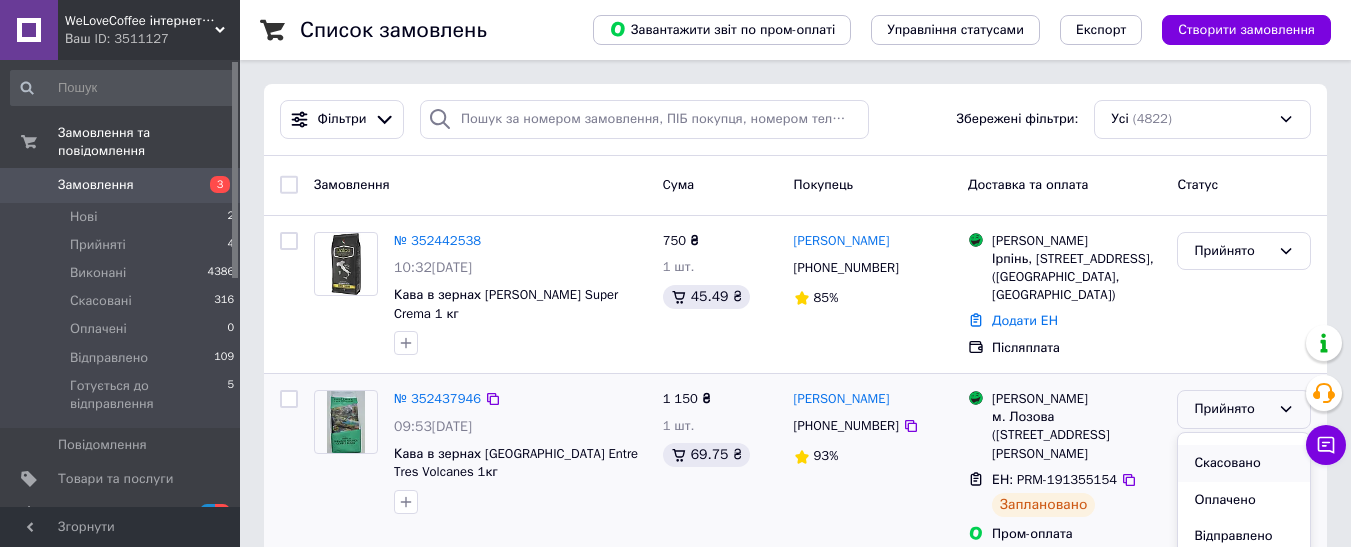 scroll, scrollTop: 37, scrollLeft: 0, axis: vertical 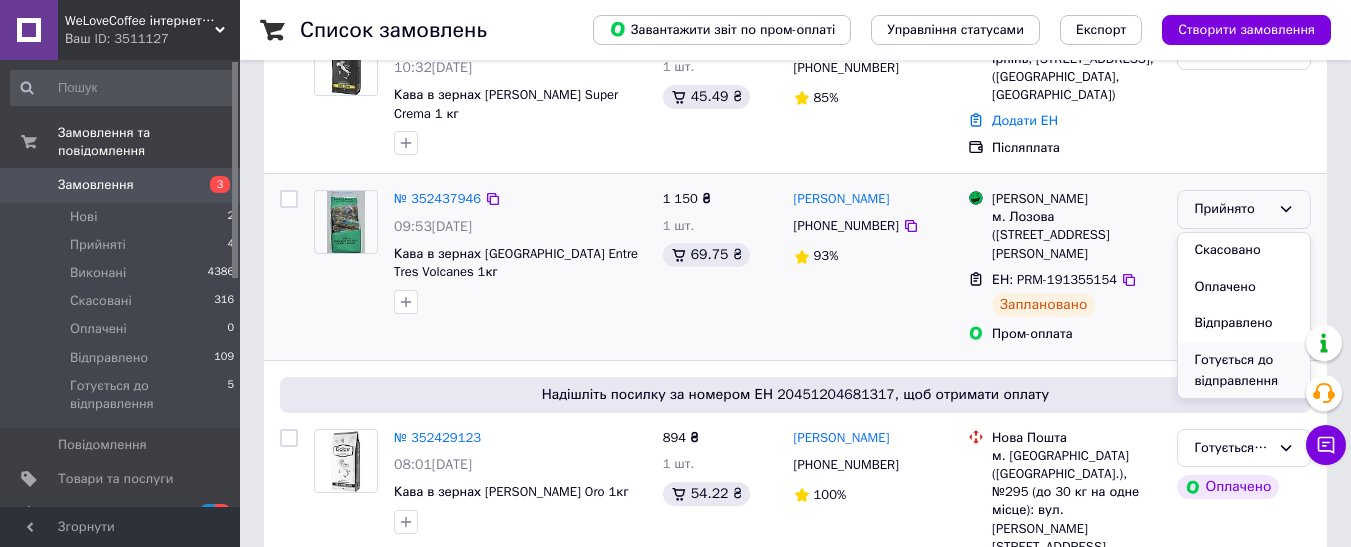 click on "Готується до відправлення" at bounding box center [1244, 370] 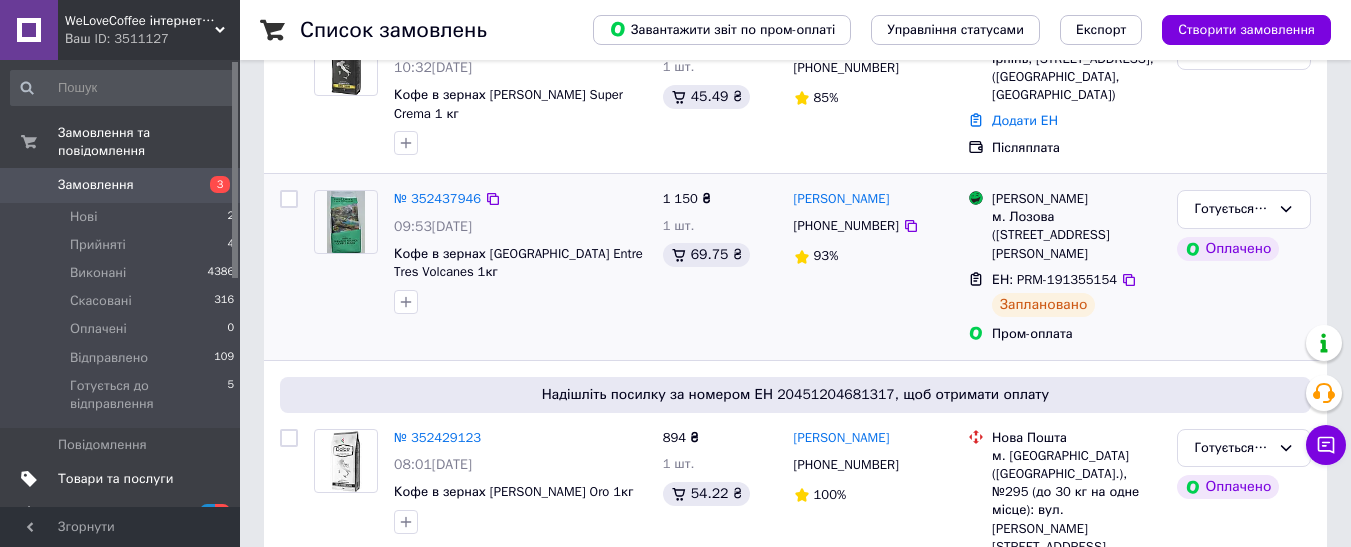 click on "Товари та послуги" at bounding box center (123, 479) 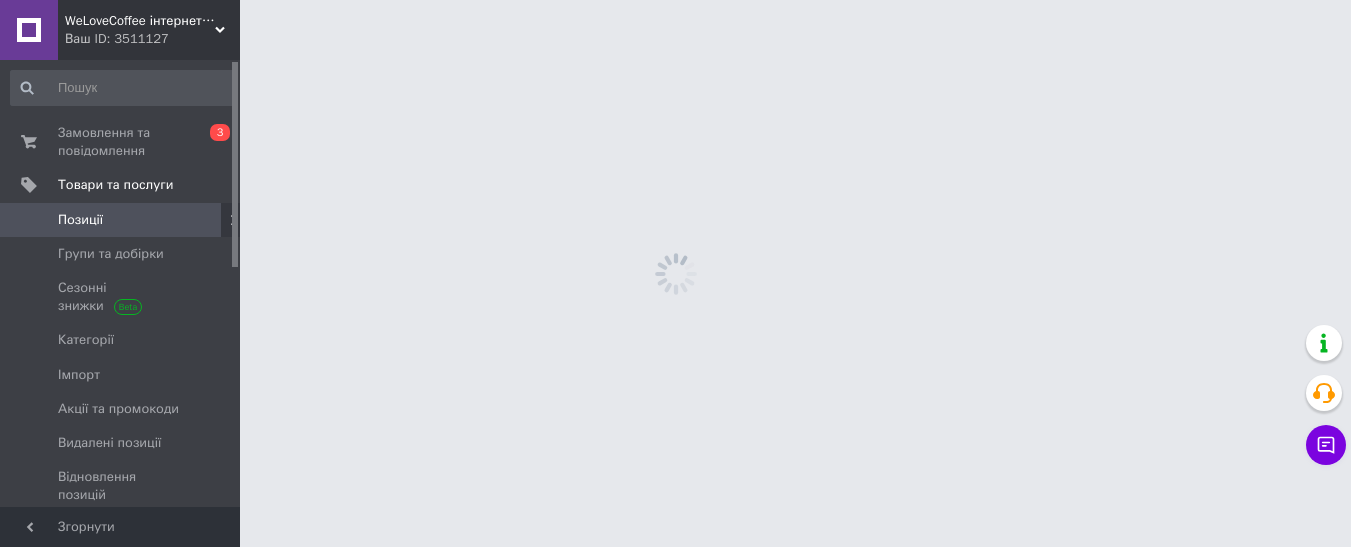 scroll, scrollTop: 0, scrollLeft: 0, axis: both 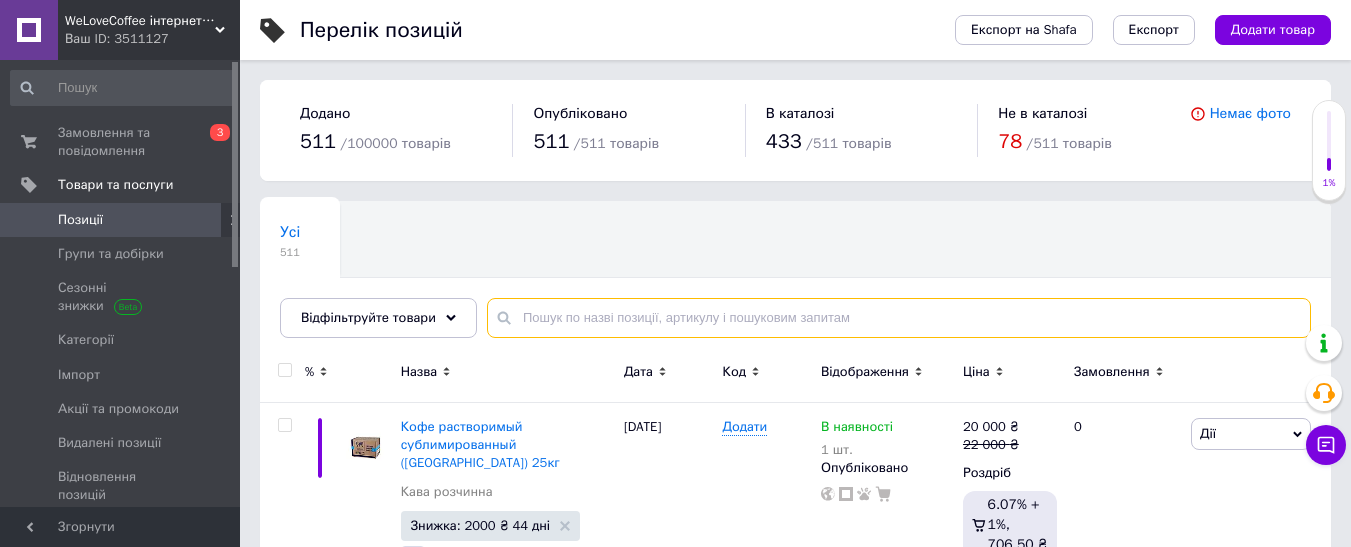 click at bounding box center (899, 318) 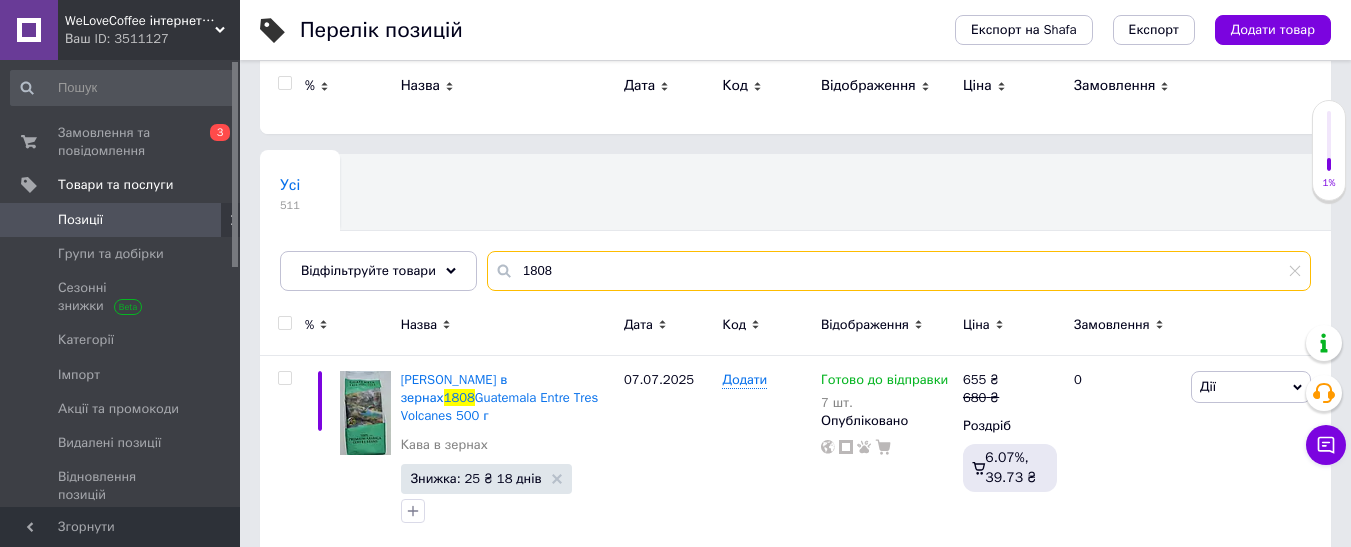 scroll, scrollTop: 0, scrollLeft: 0, axis: both 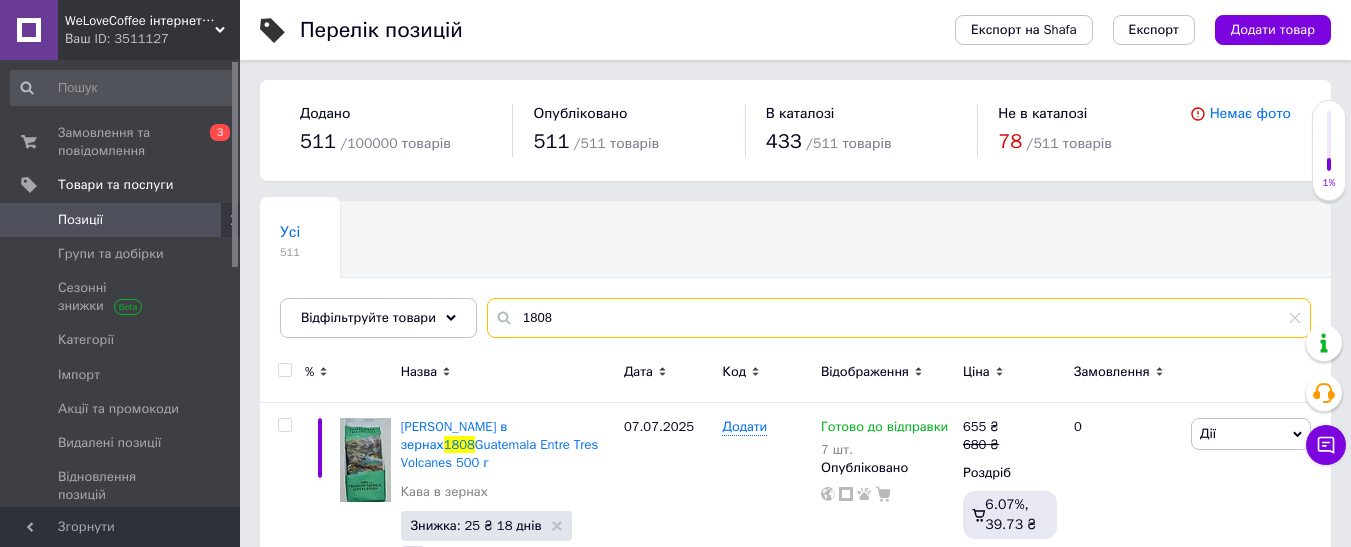 drag, startPoint x: 563, startPoint y: 313, endPoint x: 494, endPoint y: 317, distance: 69.115845 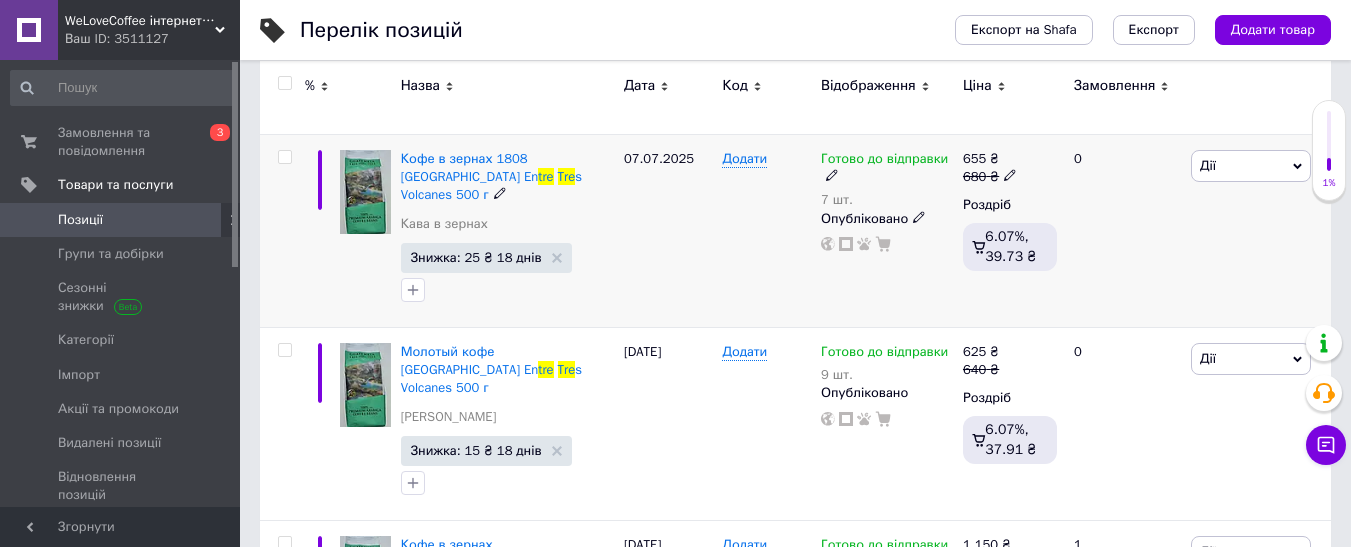 scroll, scrollTop: 300, scrollLeft: 0, axis: vertical 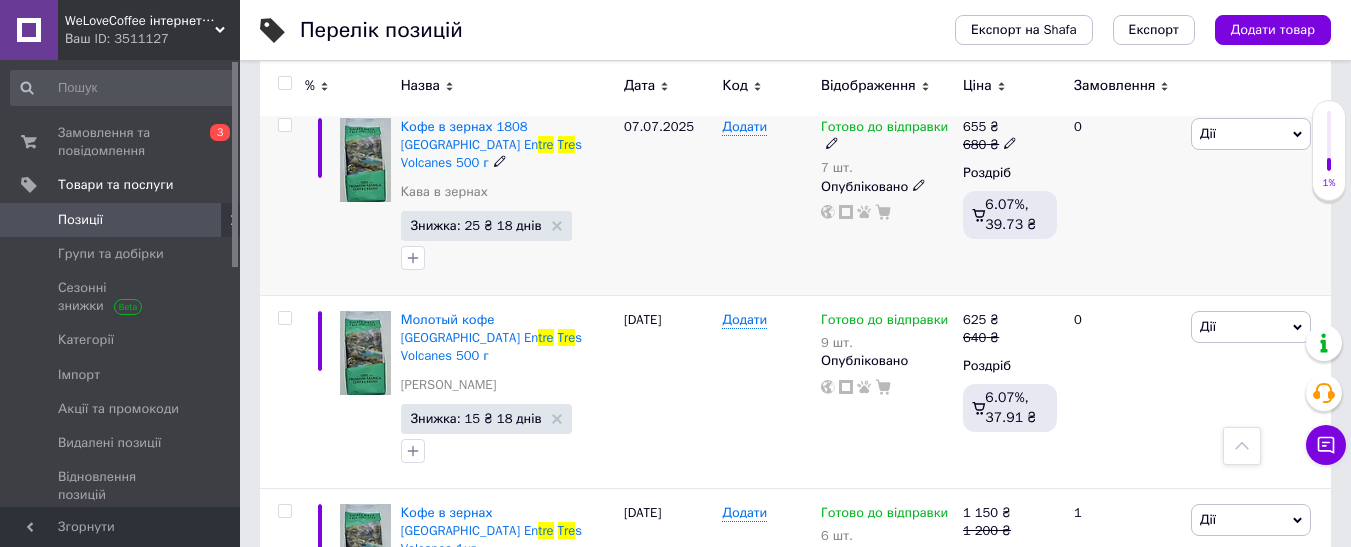 type on "tre" 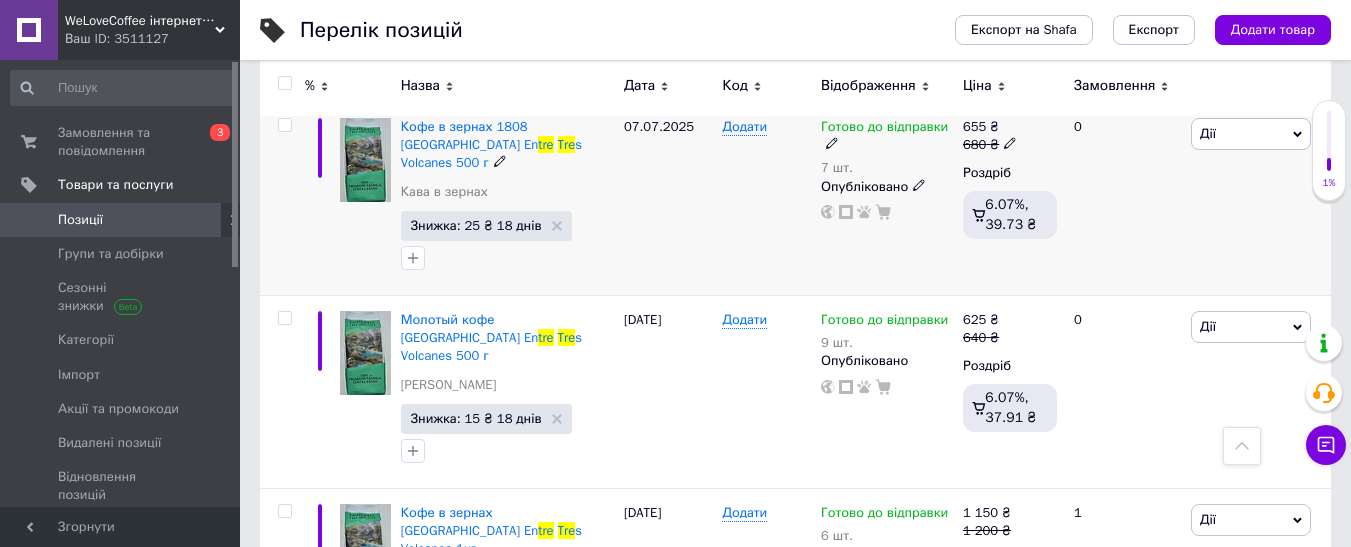 click 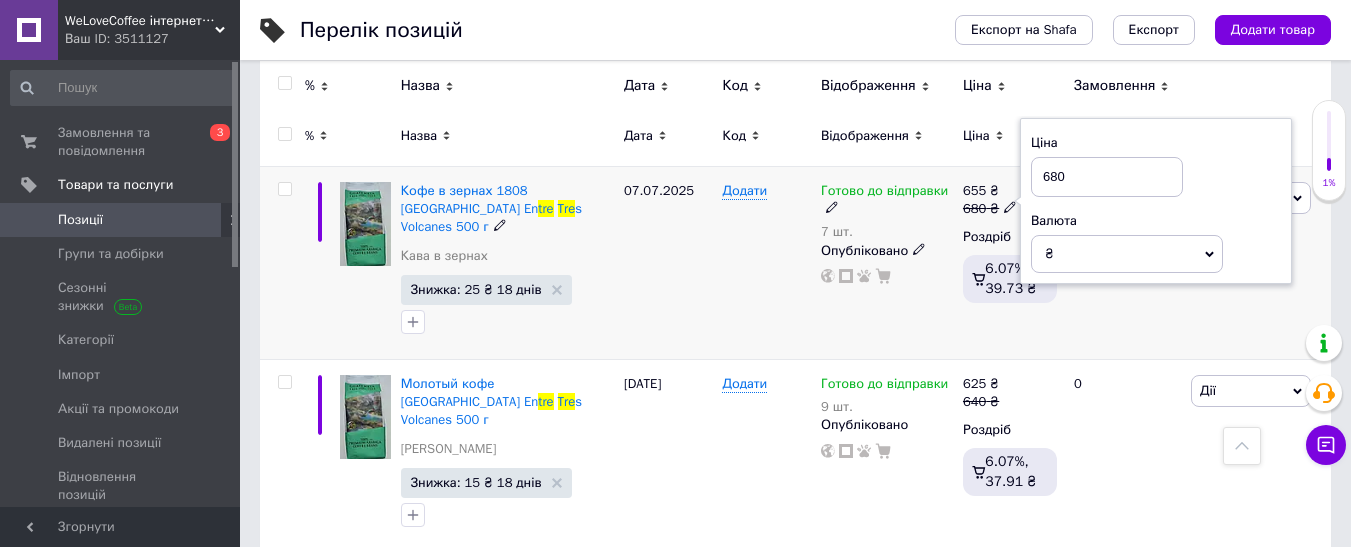 scroll, scrollTop: 200, scrollLeft: 0, axis: vertical 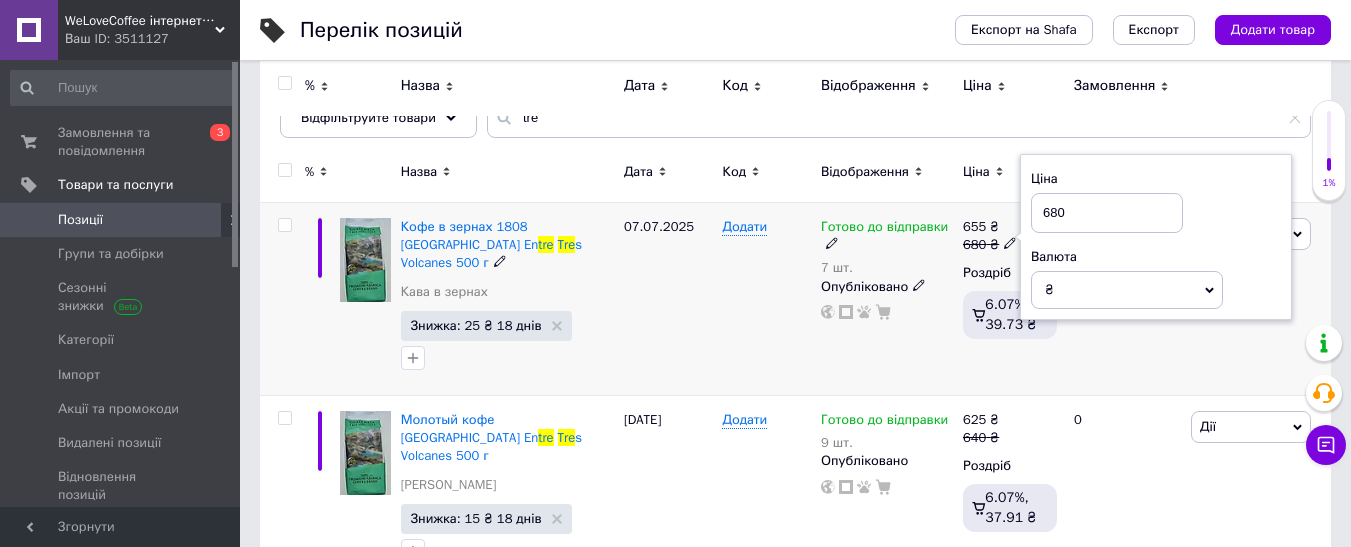 drag, startPoint x: 1059, startPoint y: 210, endPoint x: 1044, endPoint y: 212, distance: 15.132746 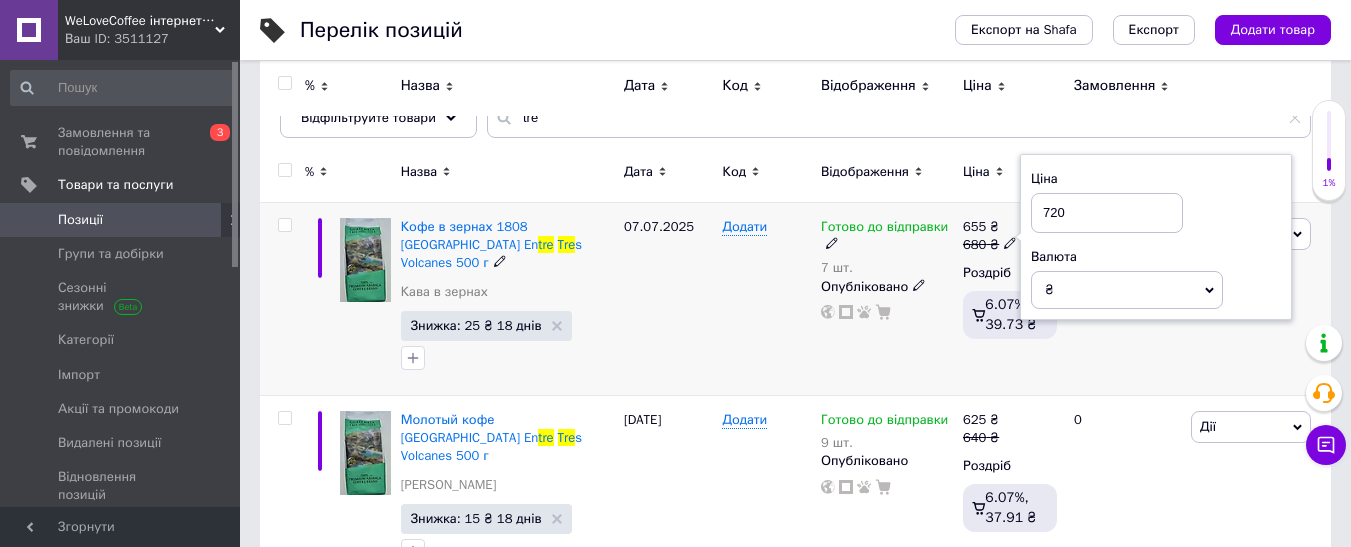 type on "720" 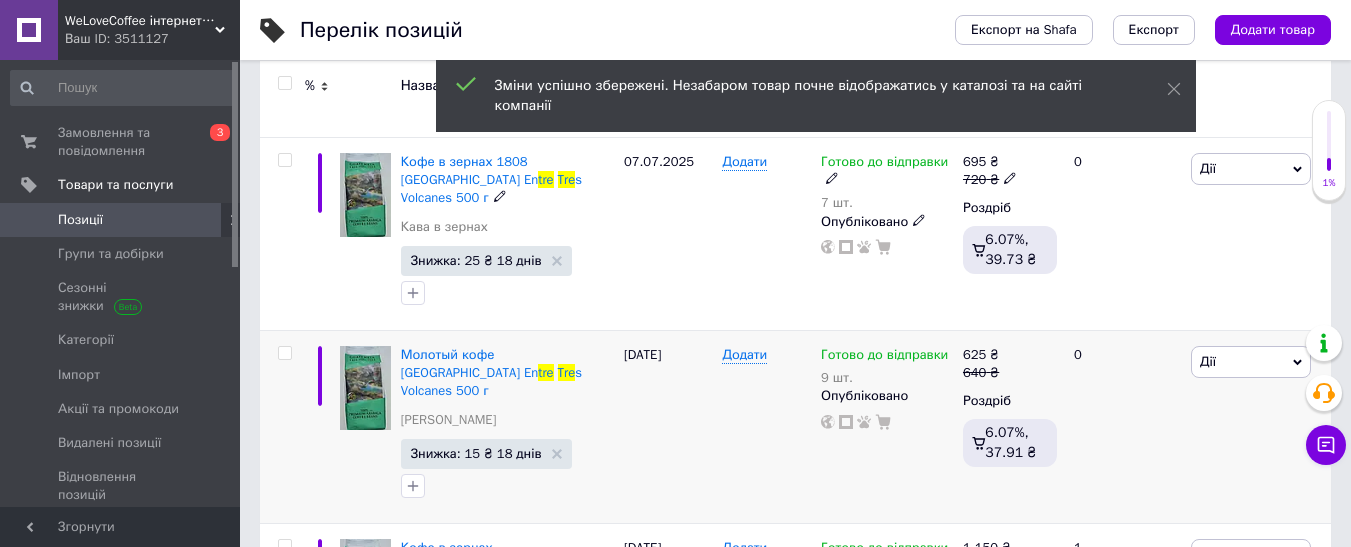 scroll, scrollTop: 300, scrollLeft: 0, axis: vertical 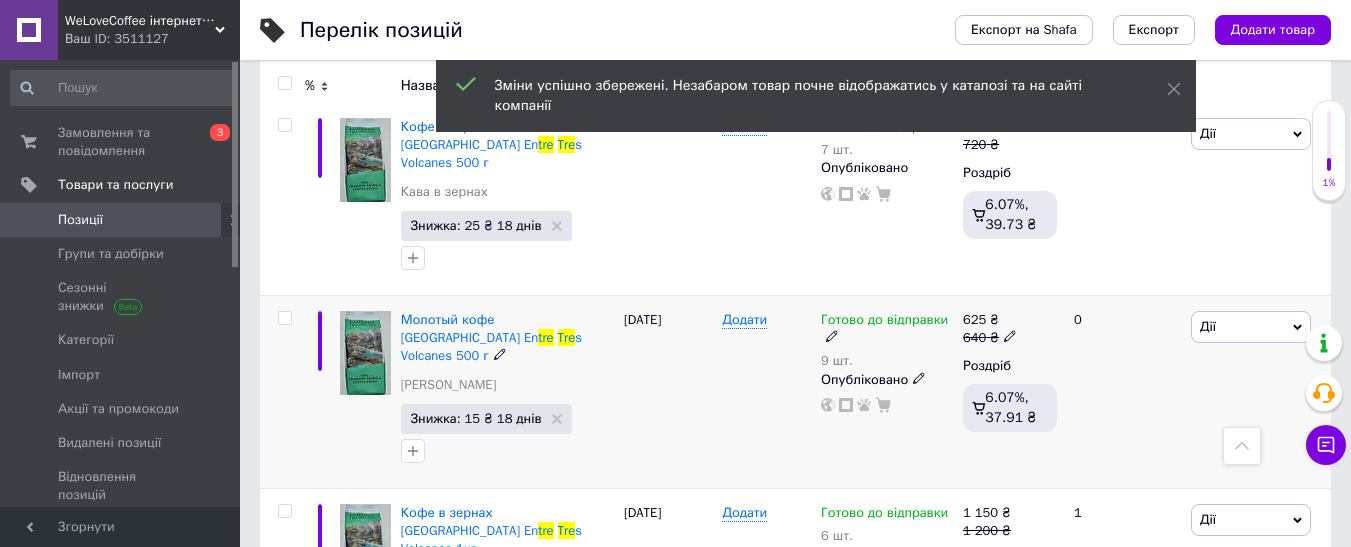 click 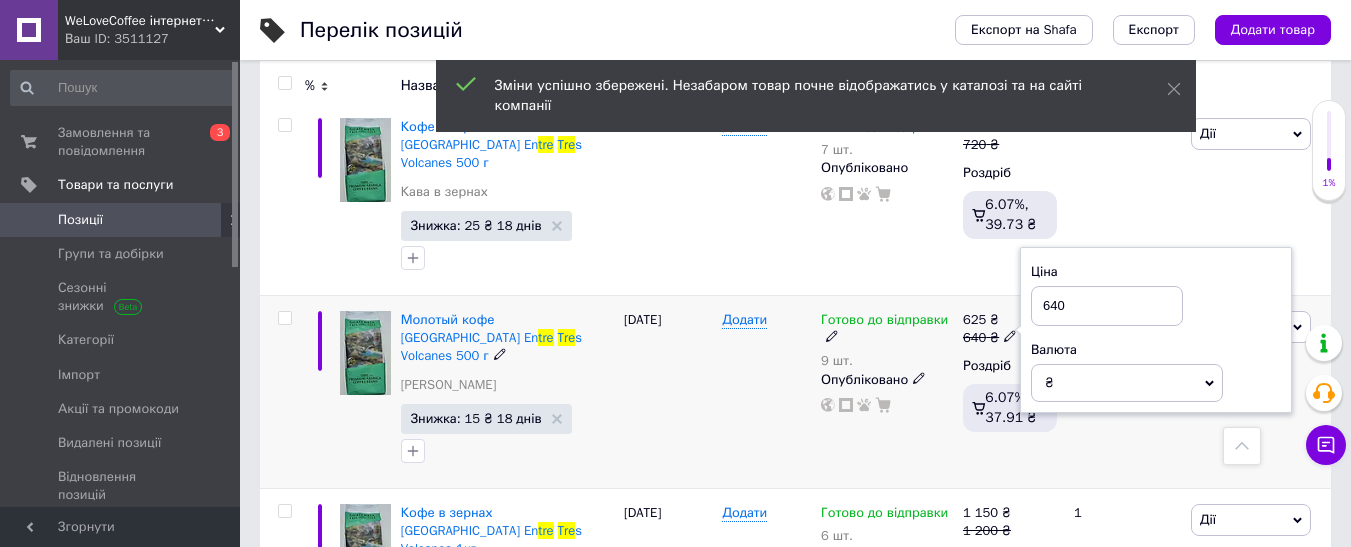 click on "640" at bounding box center (1107, 306) 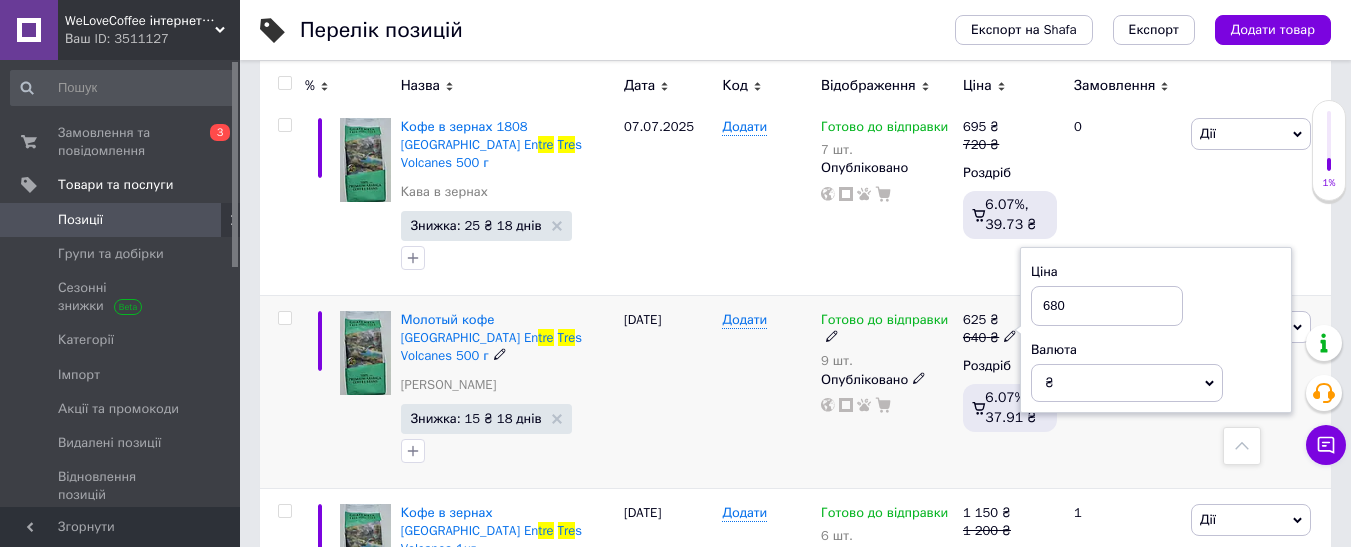 type on "680" 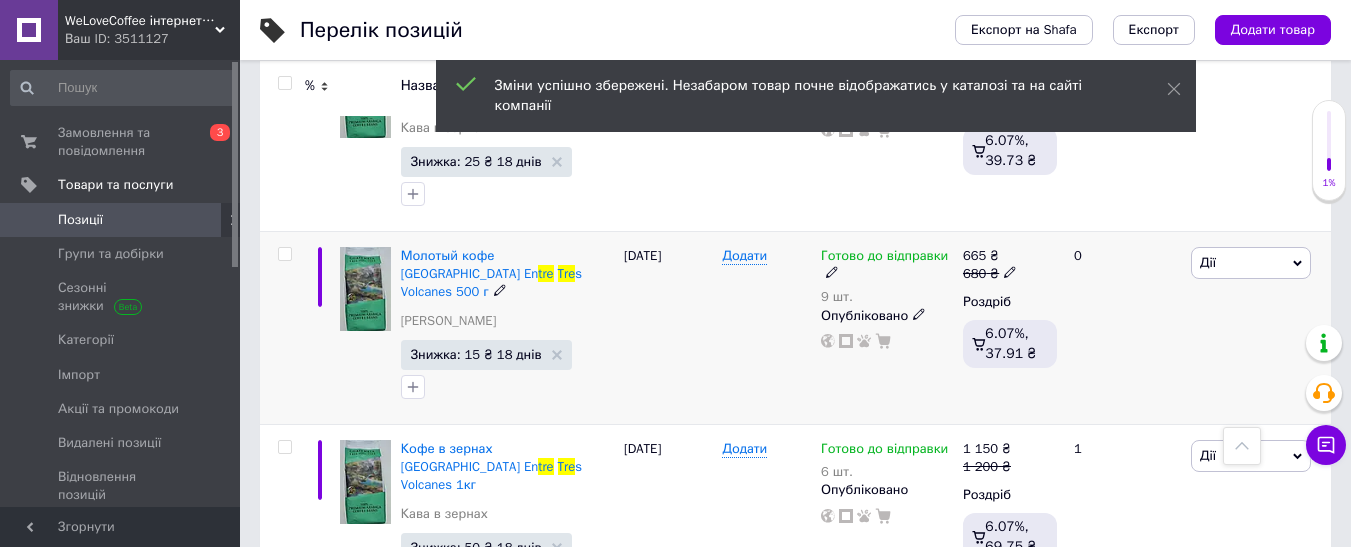 scroll, scrollTop: 399, scrollLeft: 0, axis: vertical 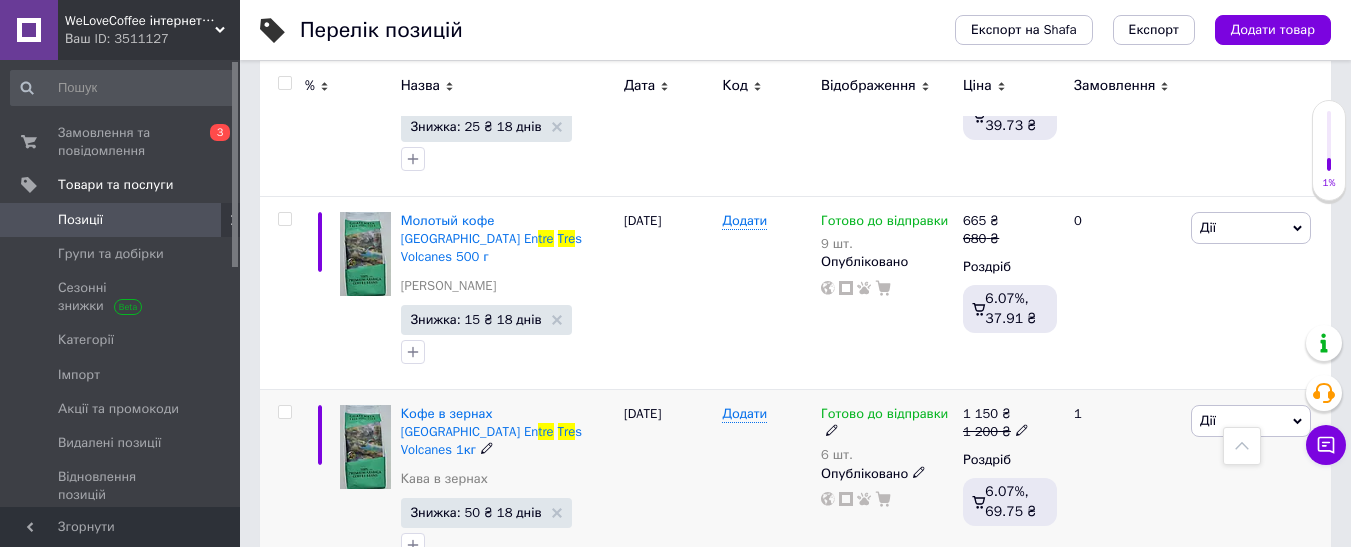 click 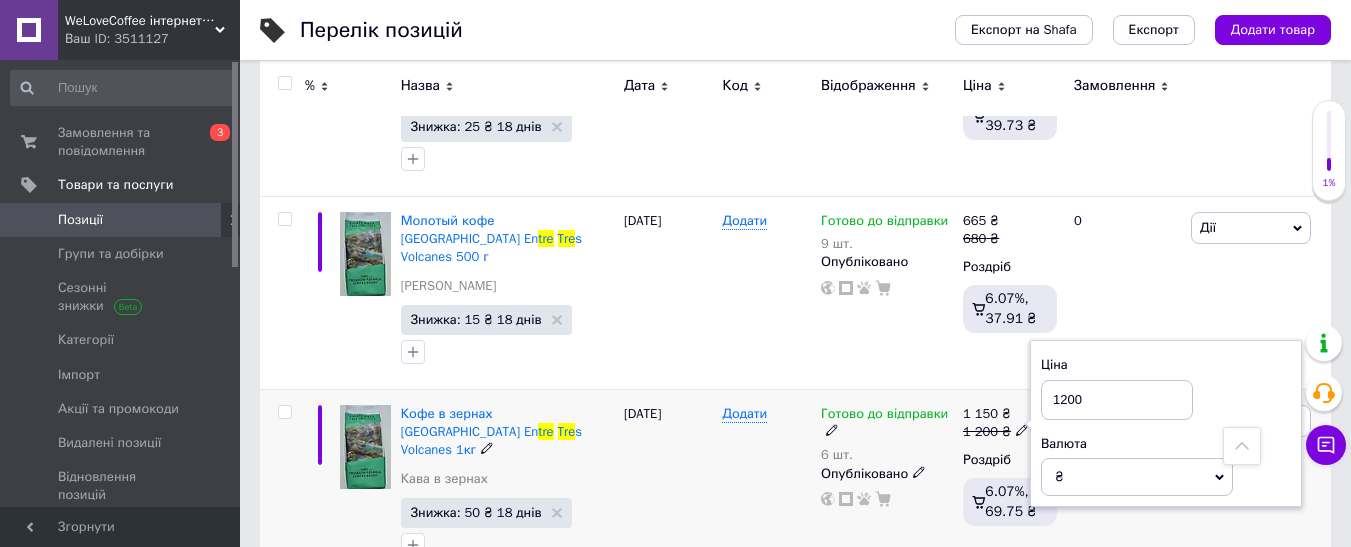 drag, startPoint x: 1075, startPoint y: 359, endPoint x: 1061, endPoint y: 356, distance: 14.3178215 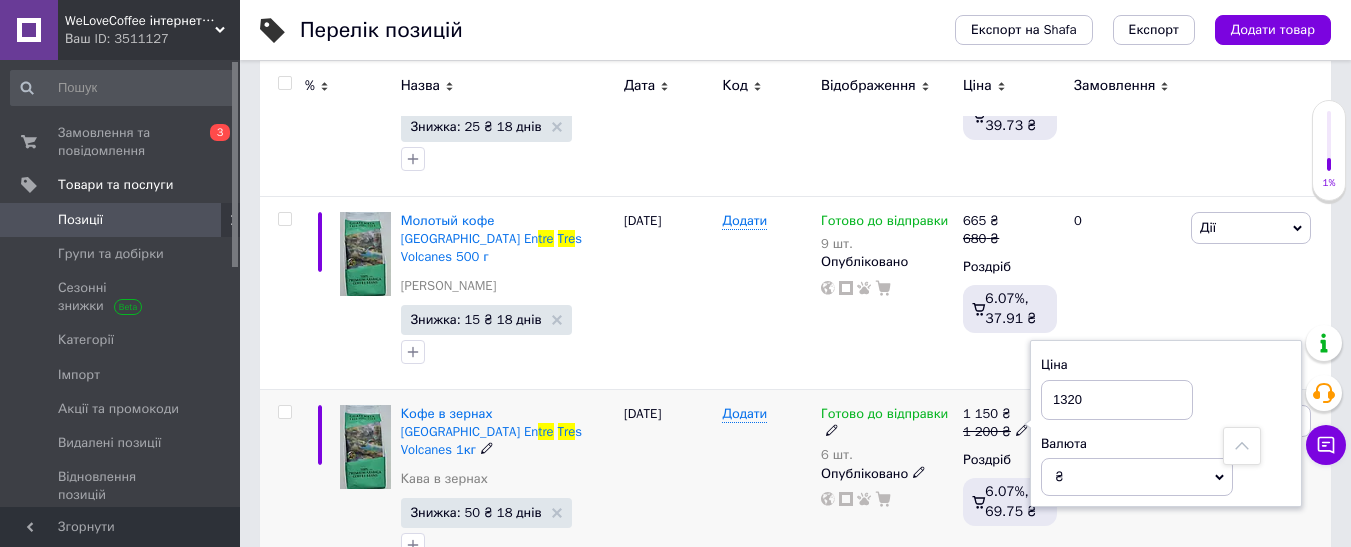 type on "1320" 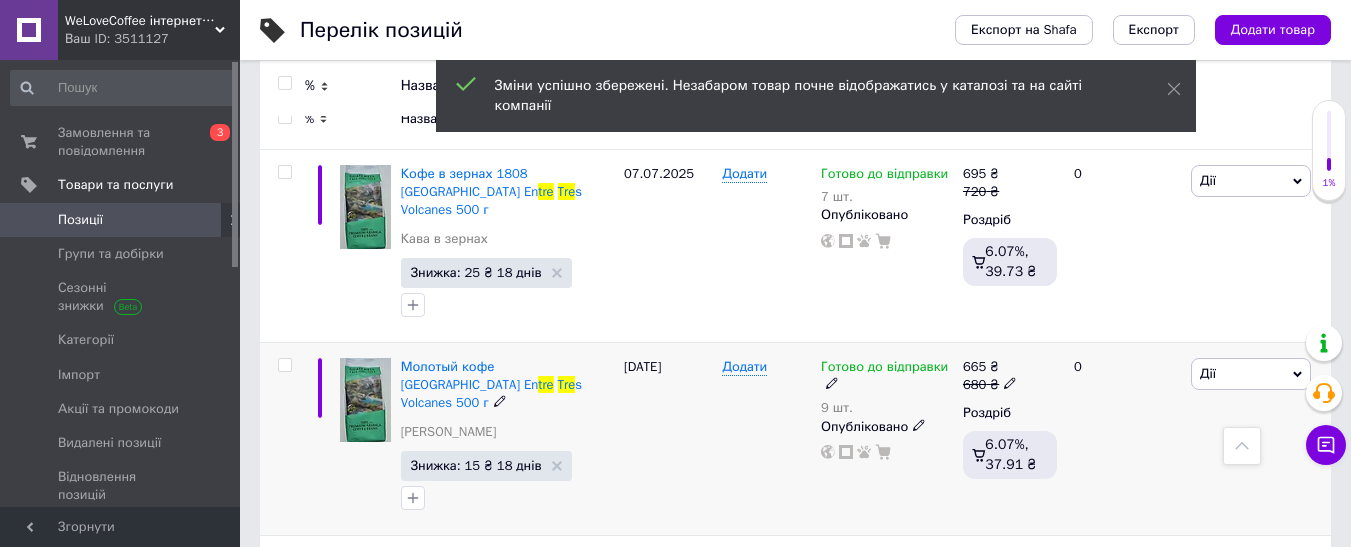 scroll, scrollTop: 0, scrollLeft: 0, axis: both 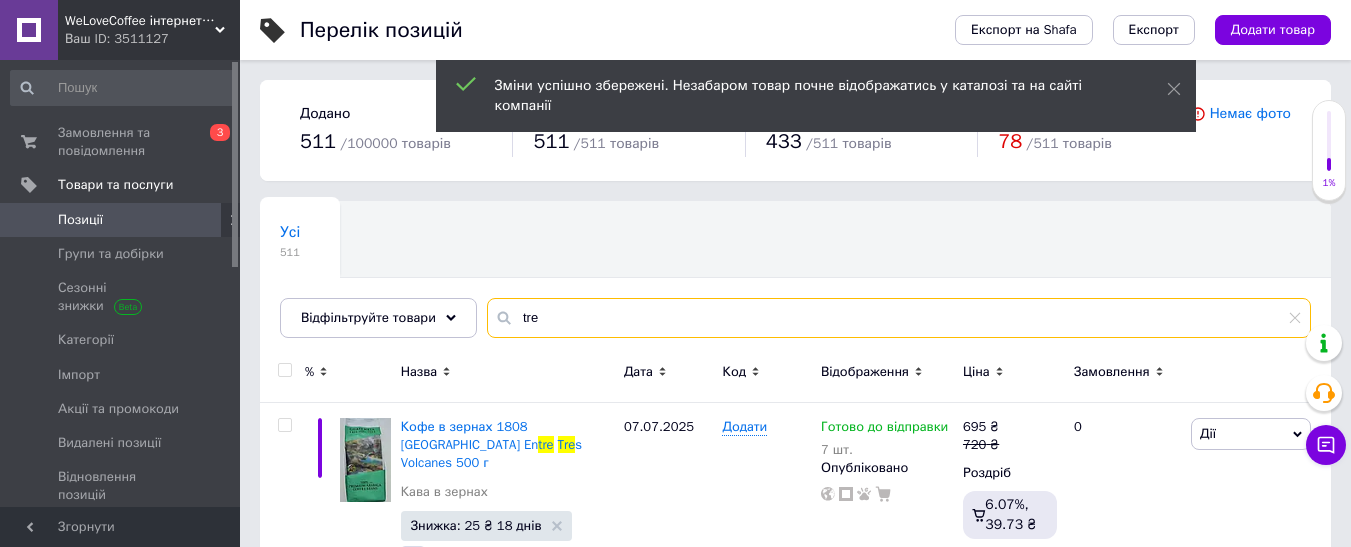 drag, startPoint x: 514, startPoint y: 318, endPoint x: 504, endPoint y: 316, distance: 10.198039 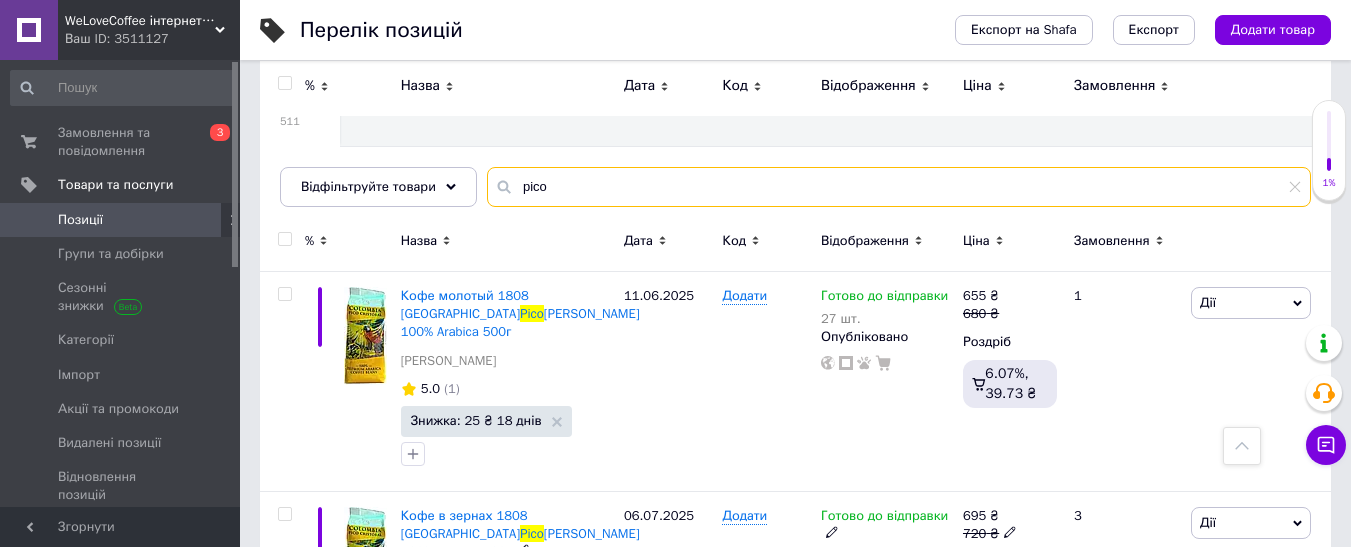 scroll, scrollTop: 126, scrollLeft: 0, axis: vertical 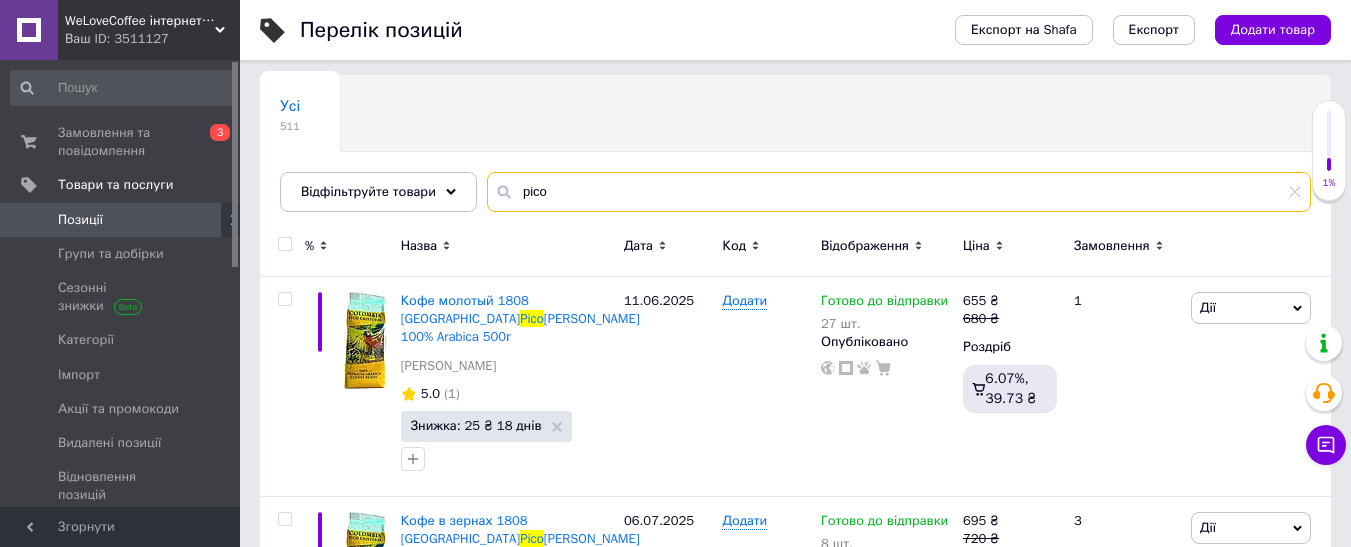 type on "tre" 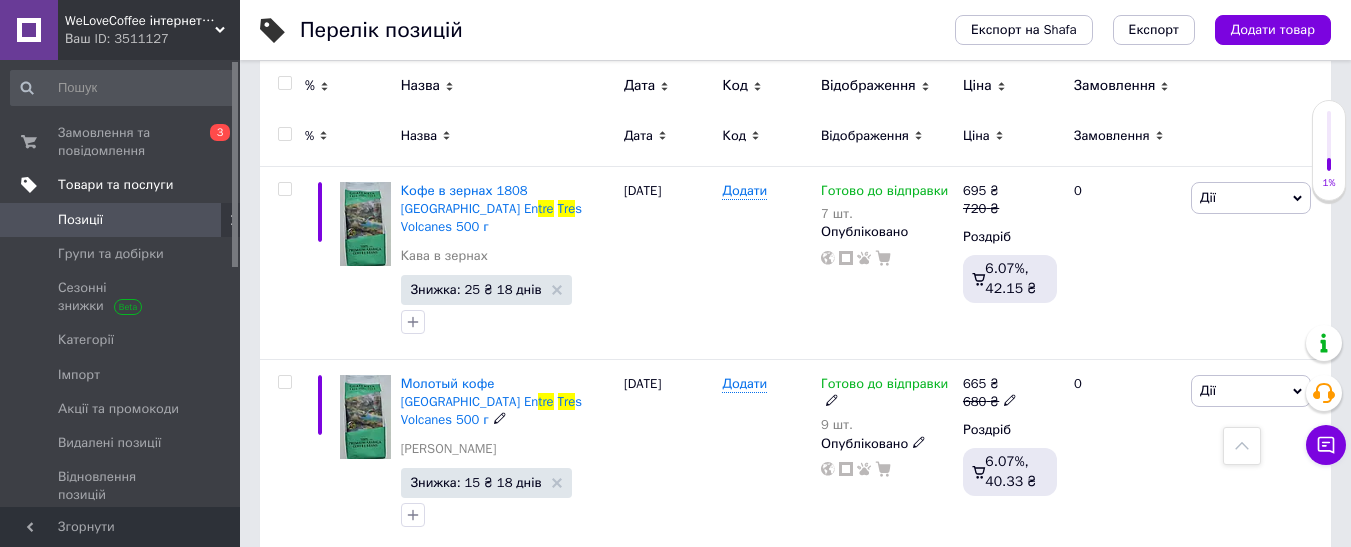 scroll, scrollTop: 0, scrollLeft: 0, axis: both 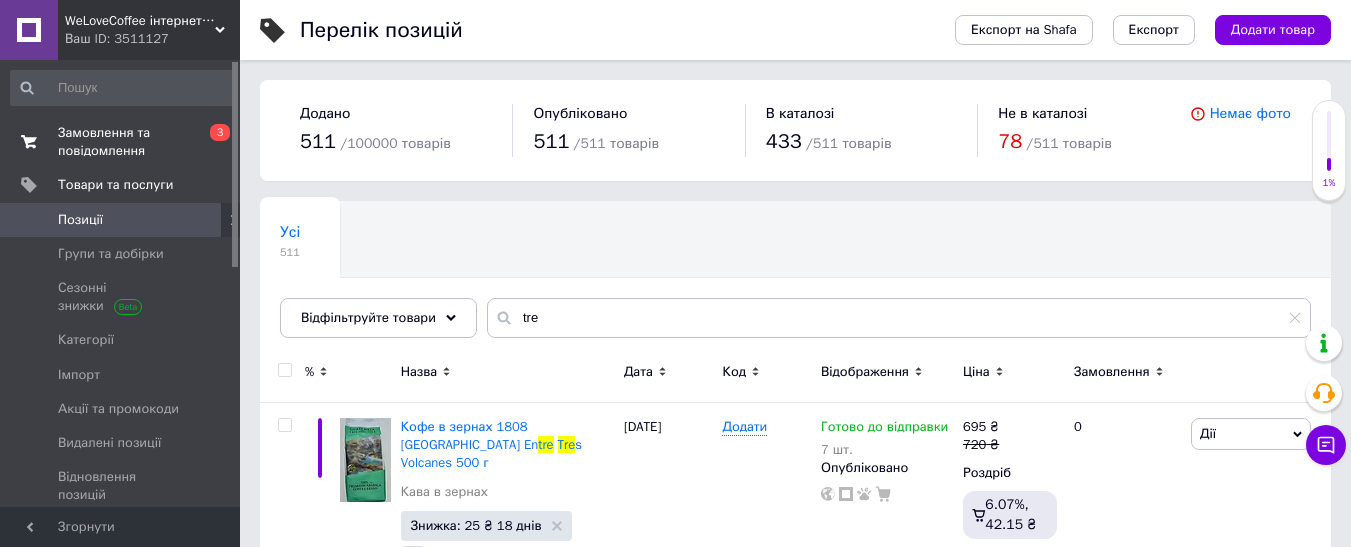 click on "Замовлення та повідомлення" at bounding box center (121, 142) 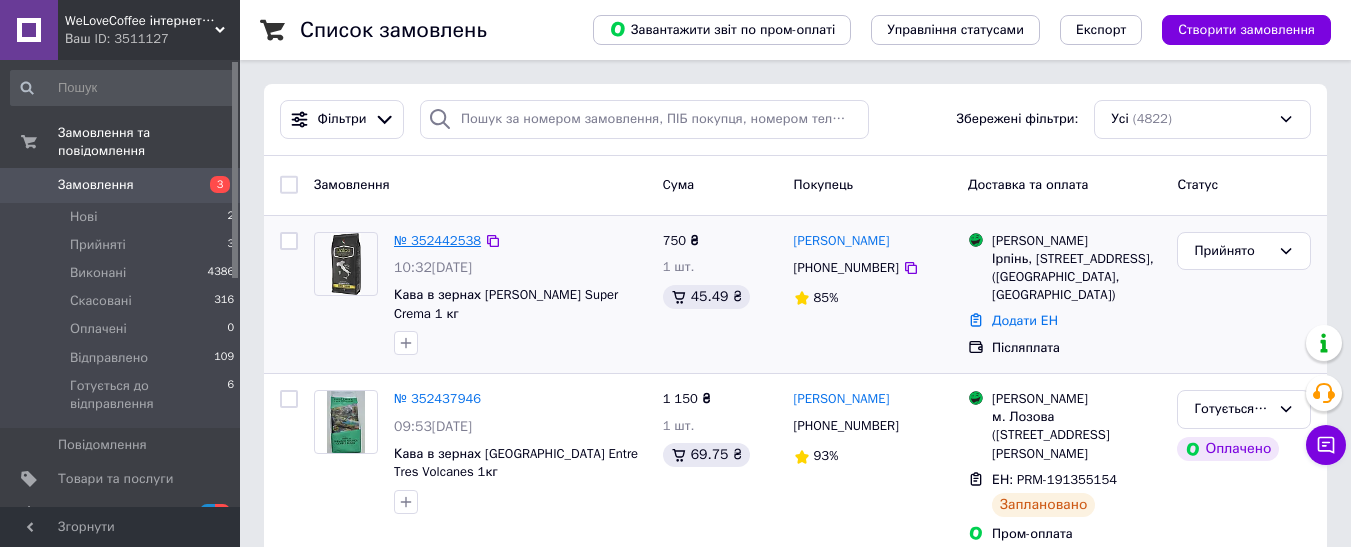click on "№ 352442538" at bounding box center [437, 240] 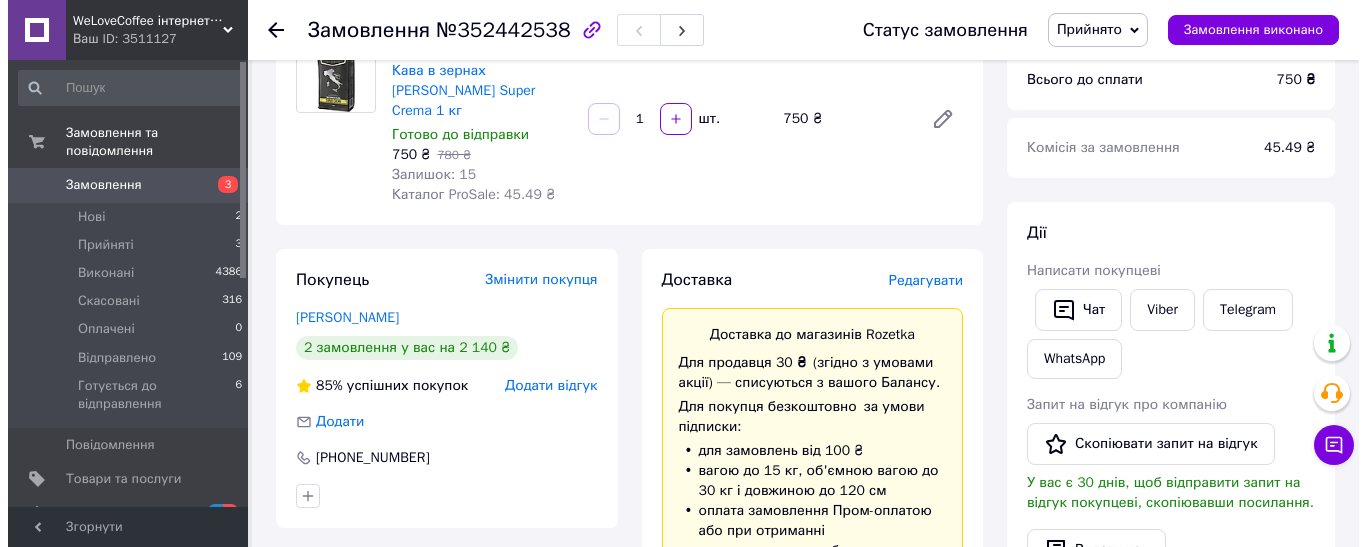 scroll, scrollTop: 200, scrollLeft: 0, axis: vertical 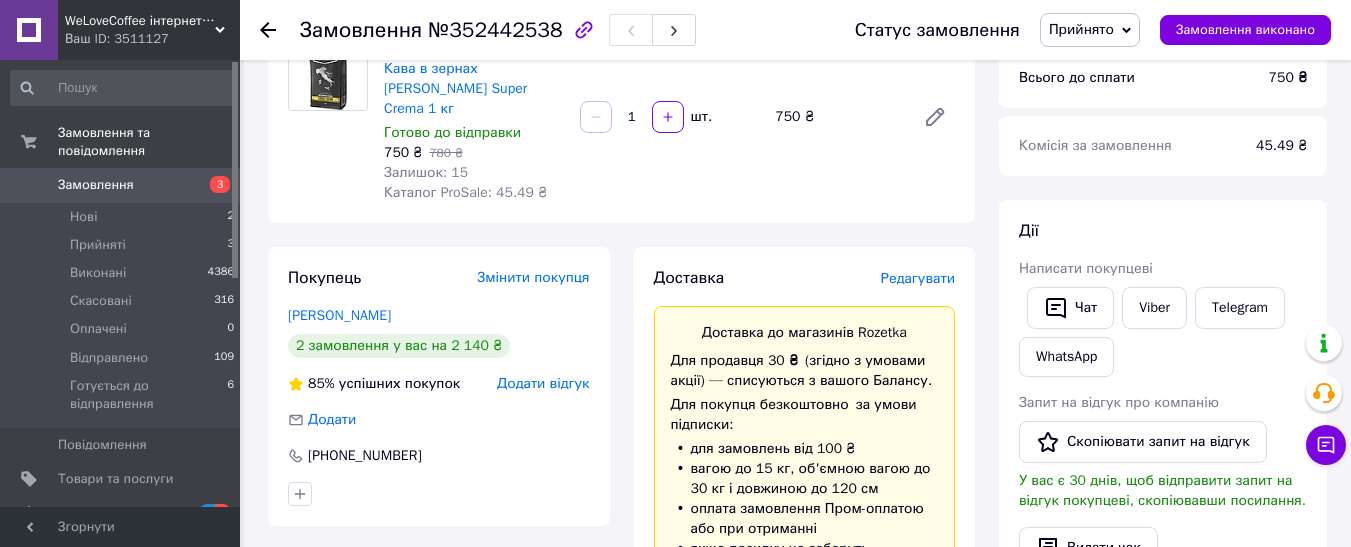 click on "Редагувати" at bounding box center [918, 278] 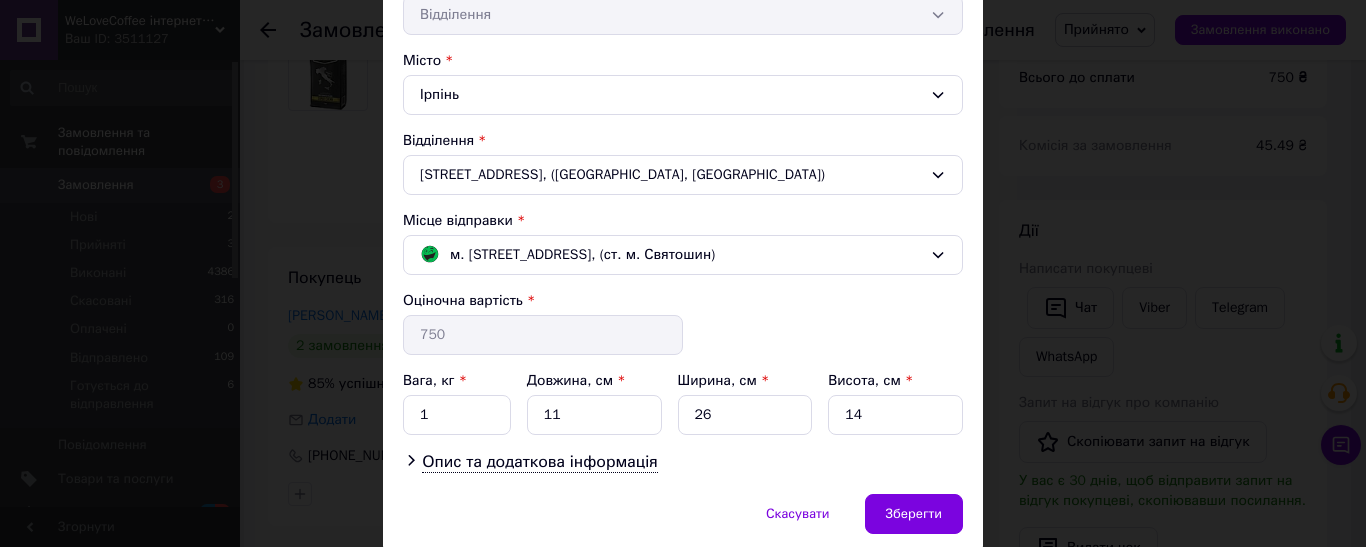 scroll, scrollTop: 577, scrollLeft: 0, axis: vertical 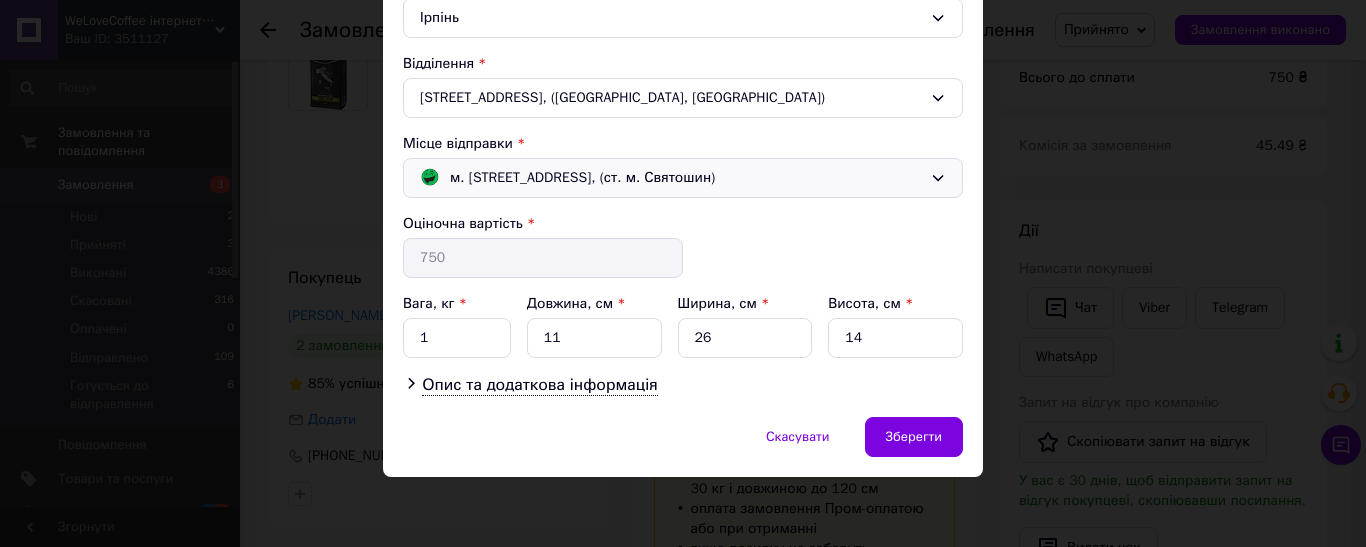 click on "м. [STREET_ADDRESS], (ст. м. Святошин)" at bounding box center [582, 178] 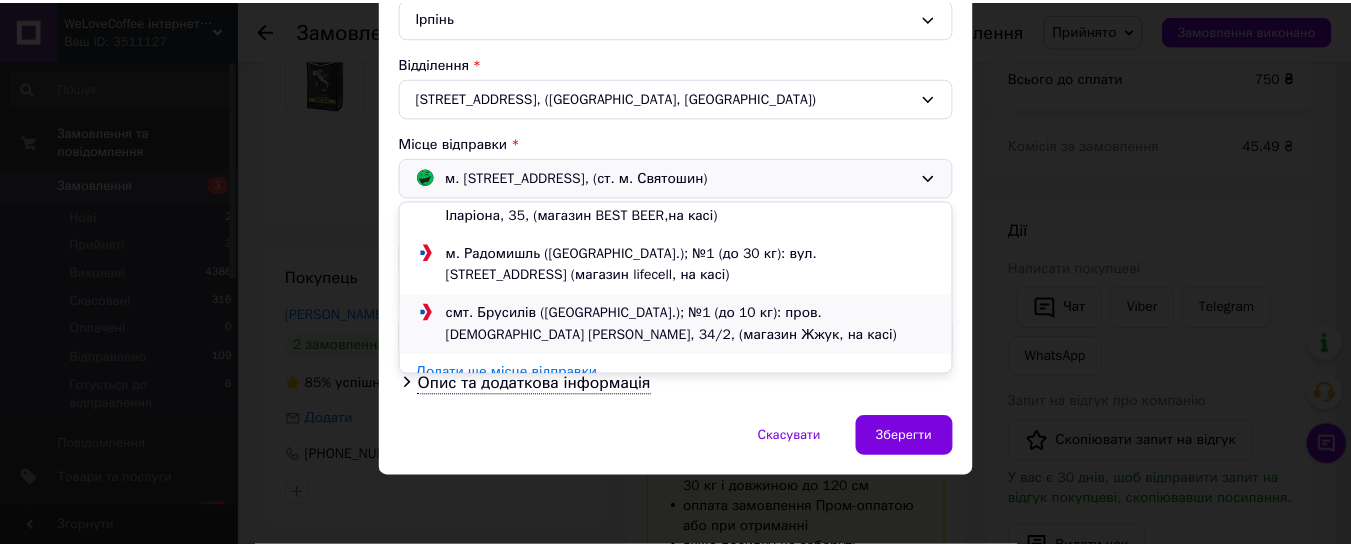 scroll, scrollTop: 454, scrollLeft: 0, axis: vertical 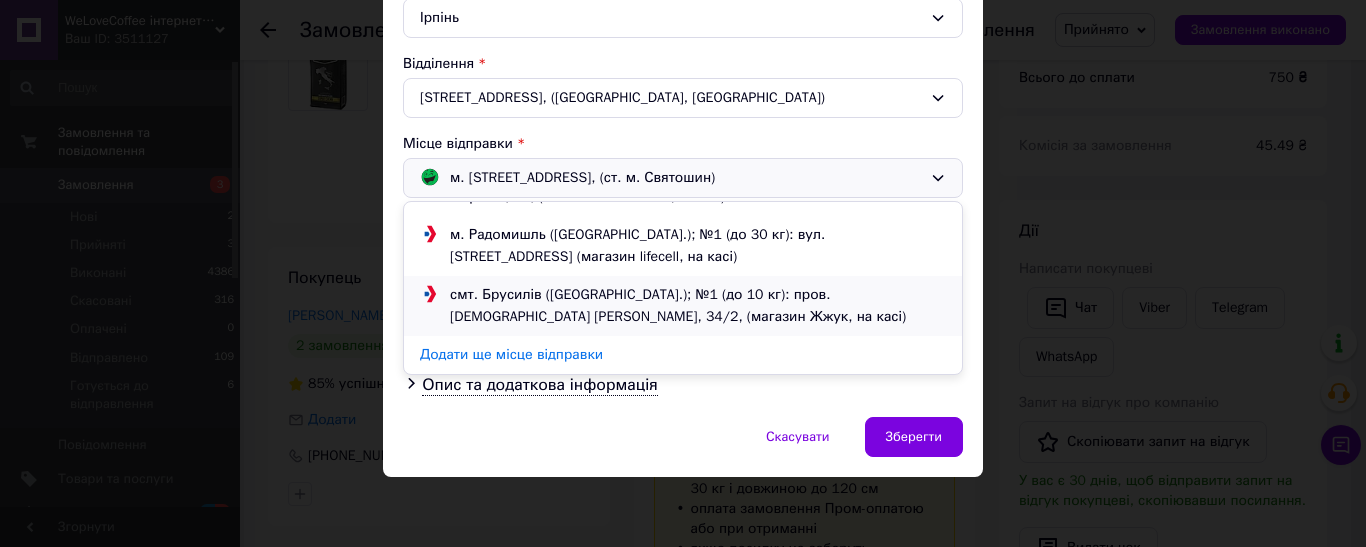 click on "смт. Брусилів ([GEOGRAPHIC_DATA].); №1 (до 10 кг): пров. [DEMOGRAPHIC_DATA] [PERSON_NAME], 34/2, (магазин Жжук, на касі)" at bounding box center [698, 306] 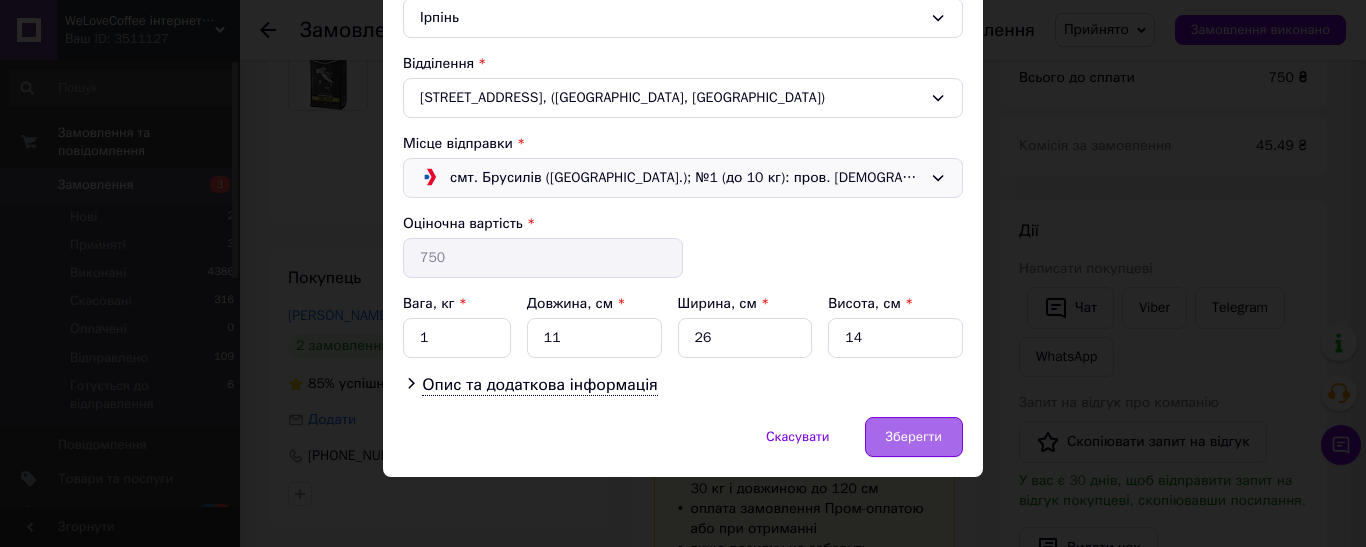 click on "Зберегти" at bounding box center [914, 437] 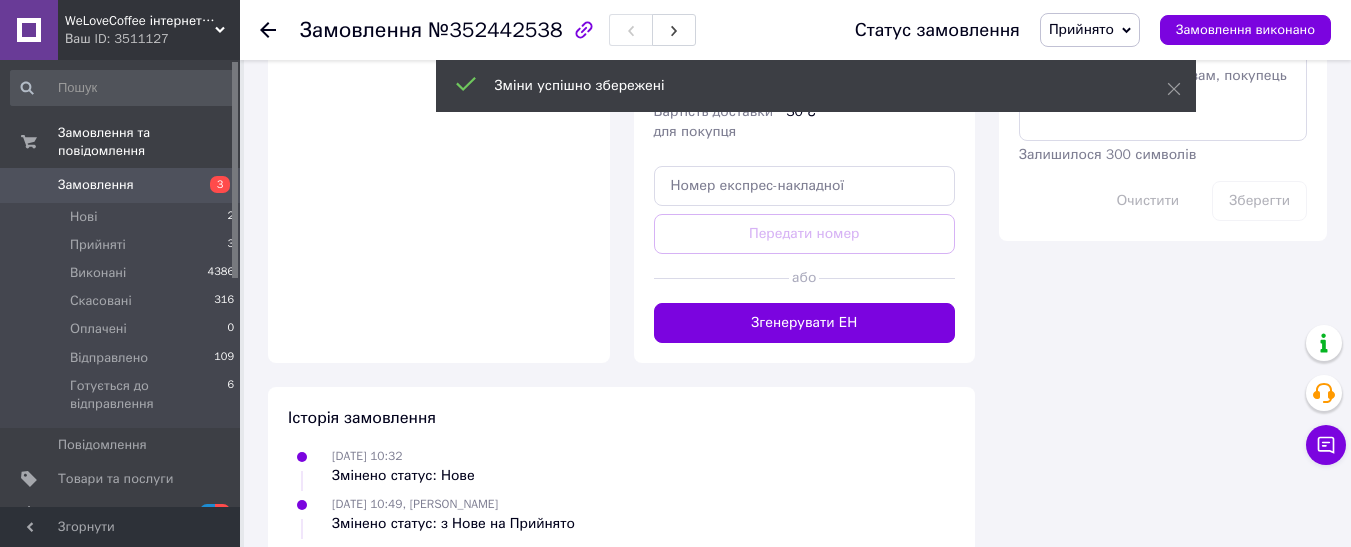 scroll, scrollTop: 1200, scrollLeft: 0, axis: vertical 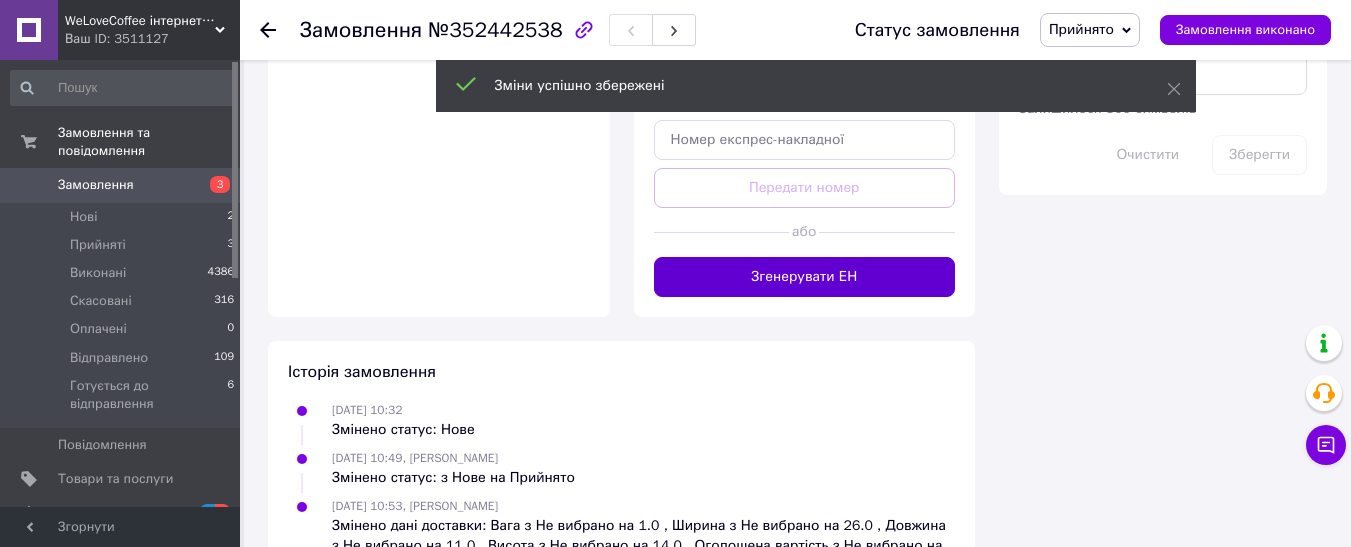 click on "Згенерувати ЕН" at bounding box center [805, 277] 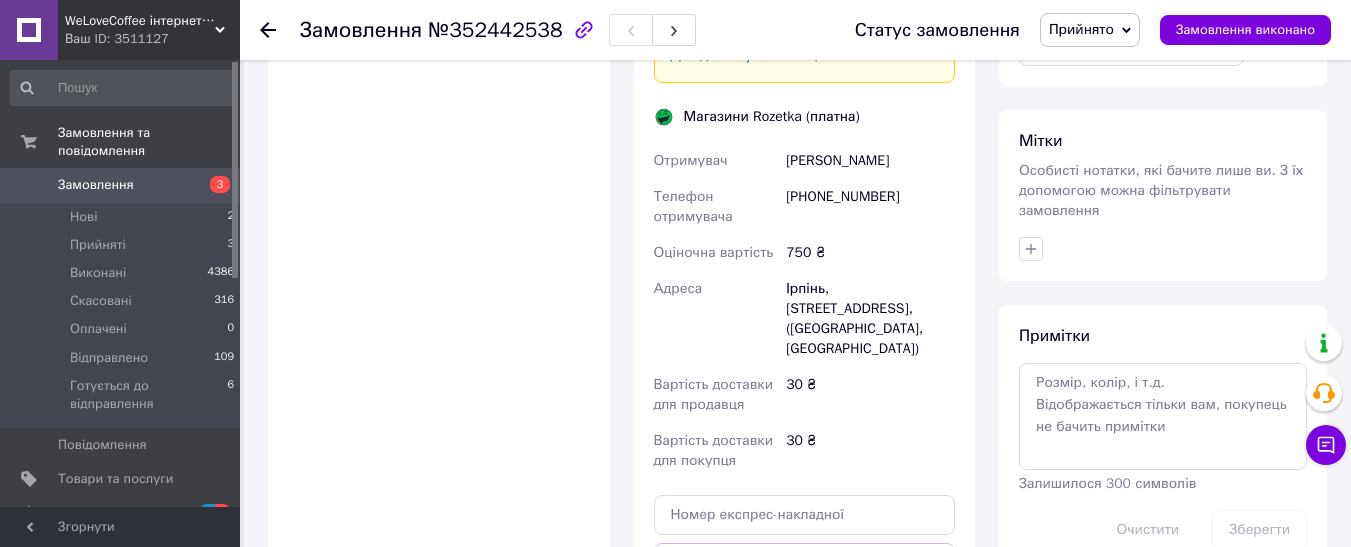 scroll, scrollTop: 700, scrollLeft: 0, axis: vertical 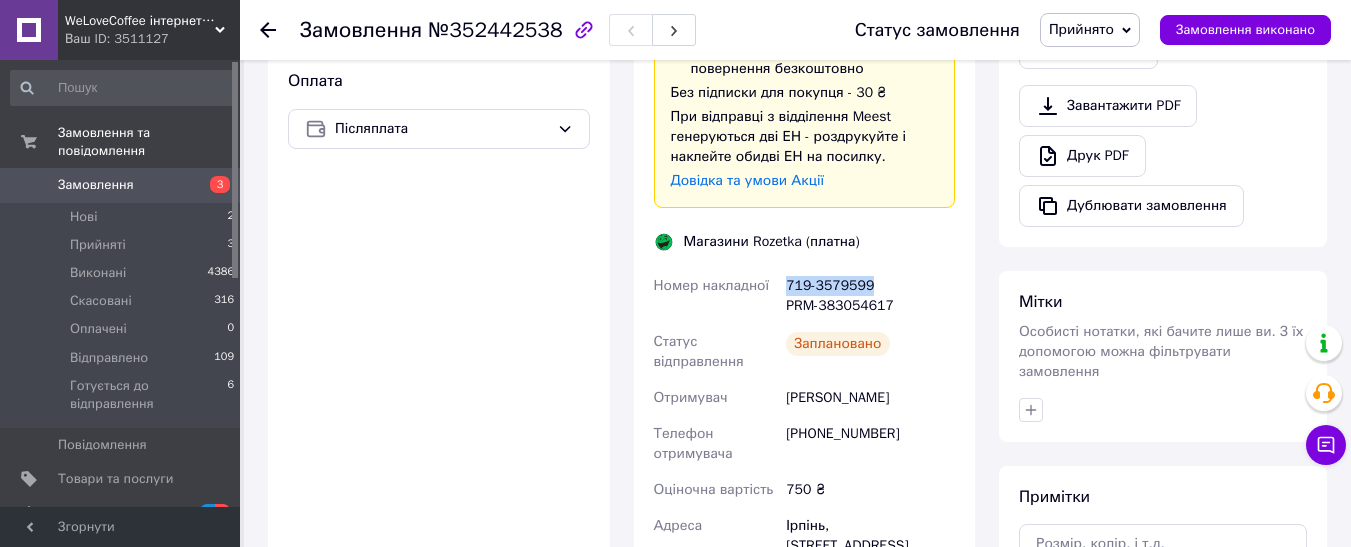 drag, startPoint x: 880, startPoint y: 261, endPoint x: 784, endPoint y: 264, distance: 96.04687 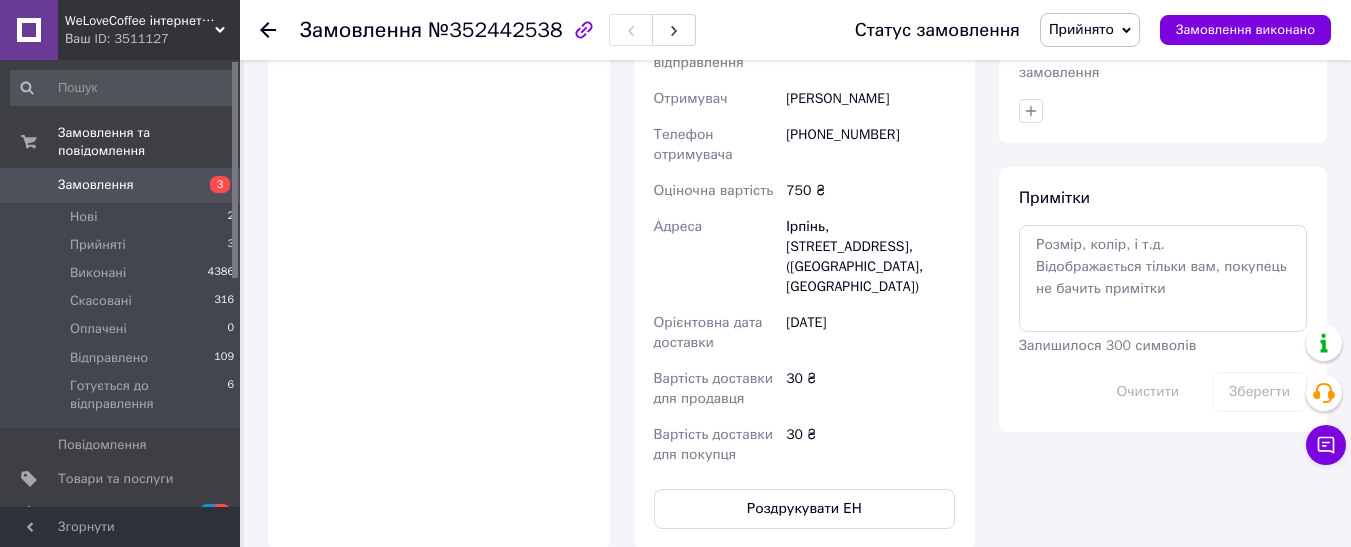 scroll, scrollTop: 1000, scrollLeft: 0, axis: vertical 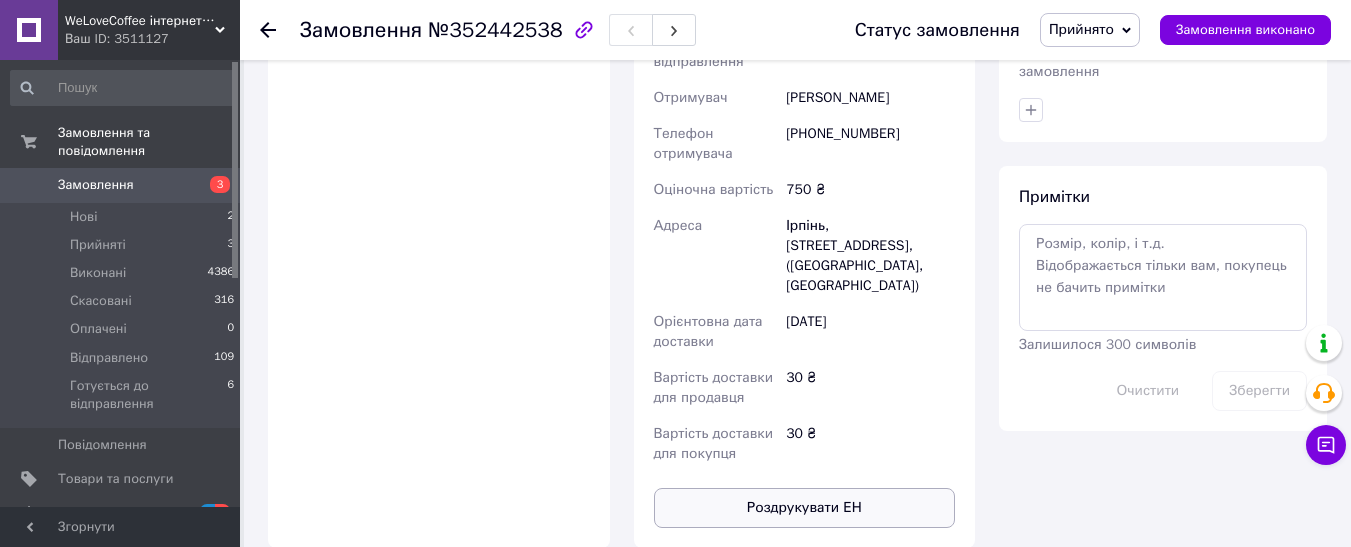 click on "Роздрукувати ЕН" at bounding box center [805, 508] 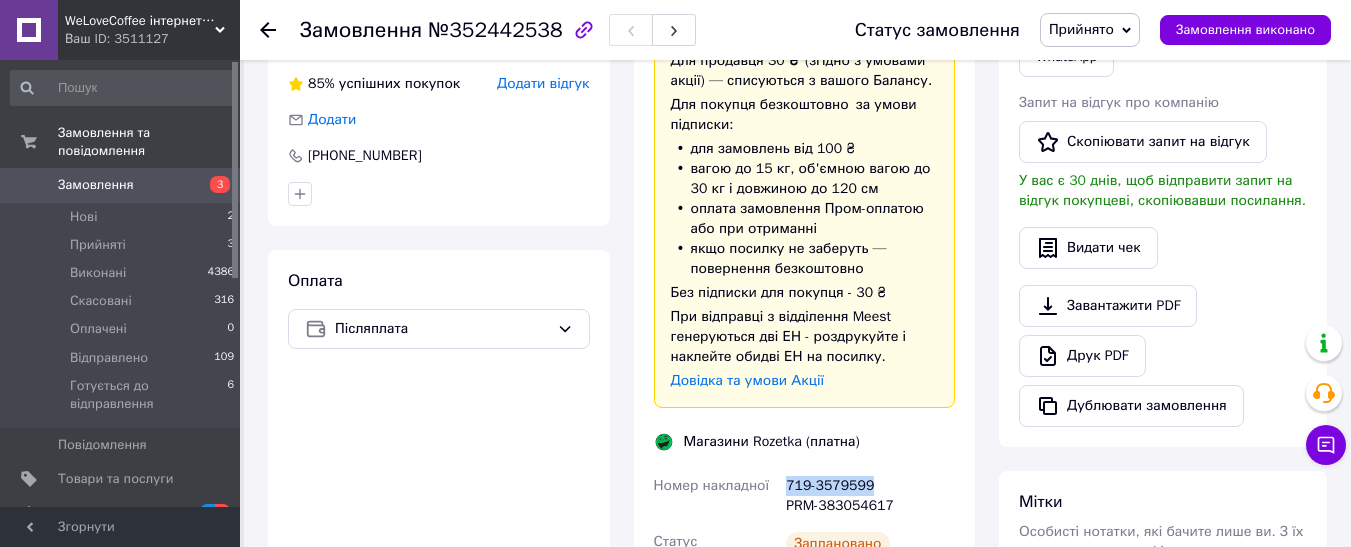 scroll, scrollTop: 0, scrollLeft: 0, axis: both 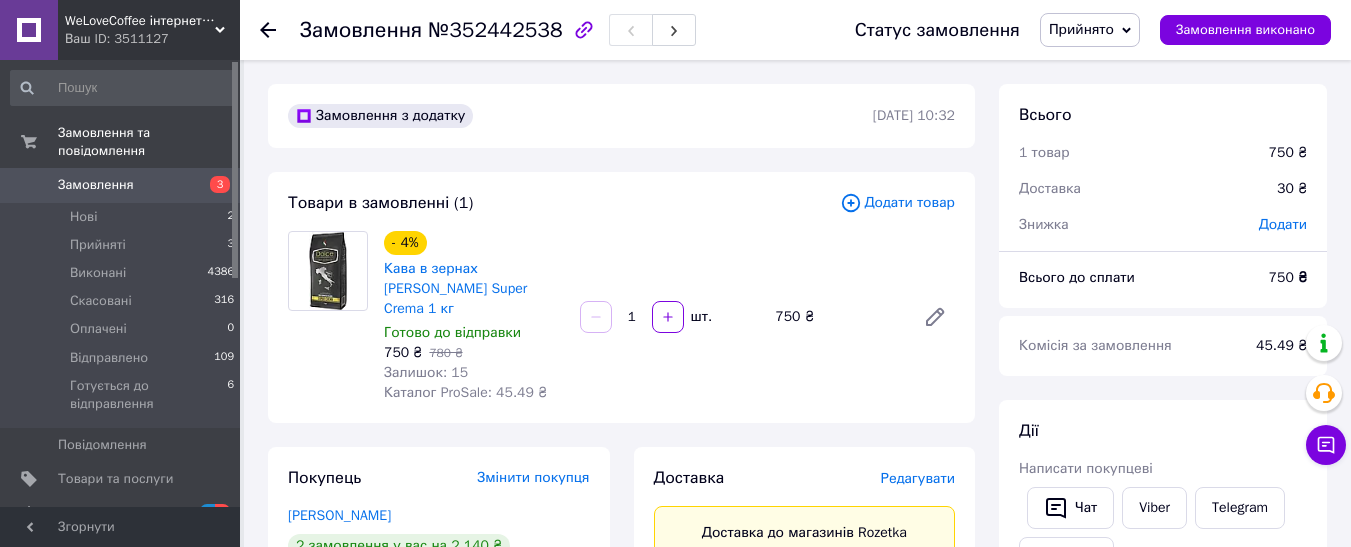click 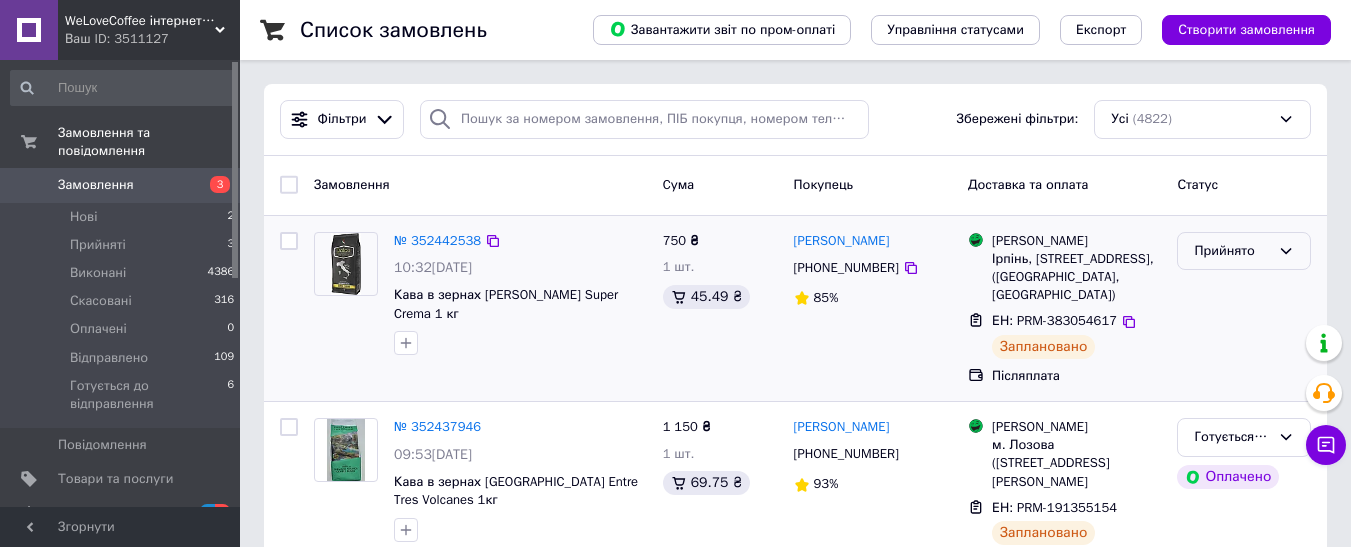 click on "Прийнято" at bounding box center (1232, 251) 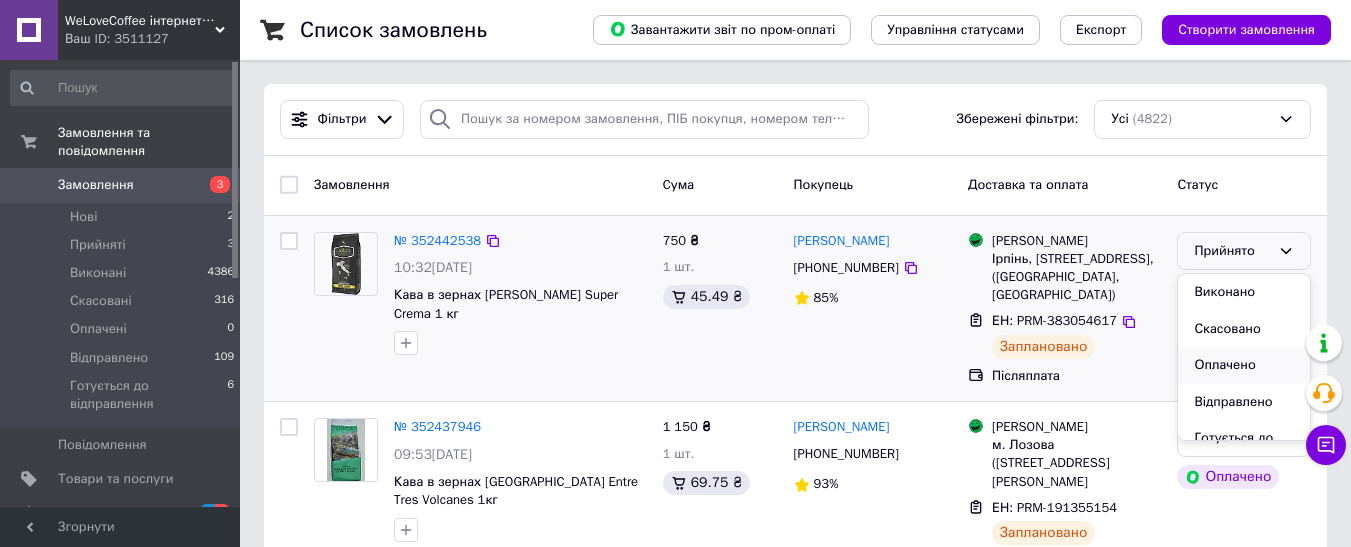 scroll, scrollTop: 37, scrollLeft: 0, axis: vertical 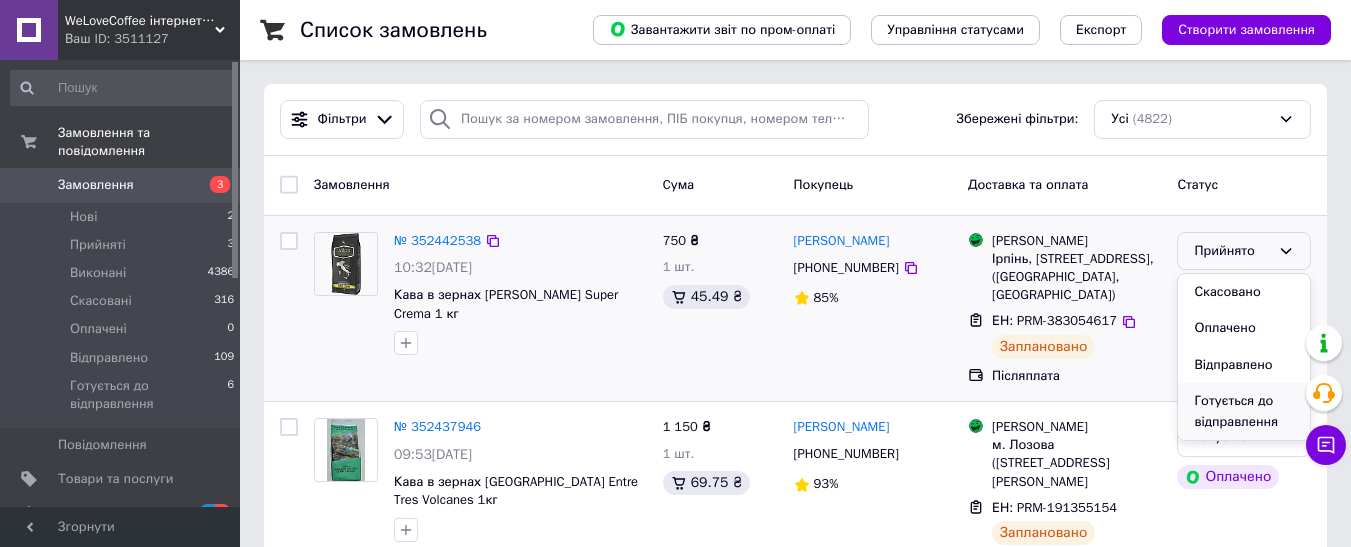 click on "Готується до відправлення" at bounding box center (1244, 411) 